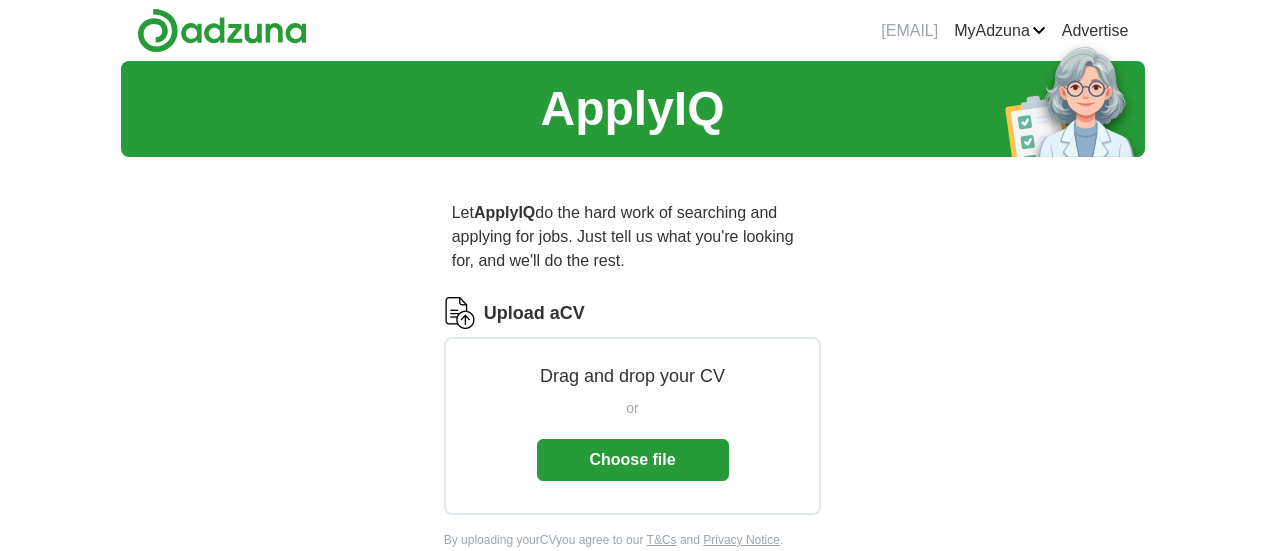 scroll, scrollTop: 0, scrollLeft: 0, axis: both 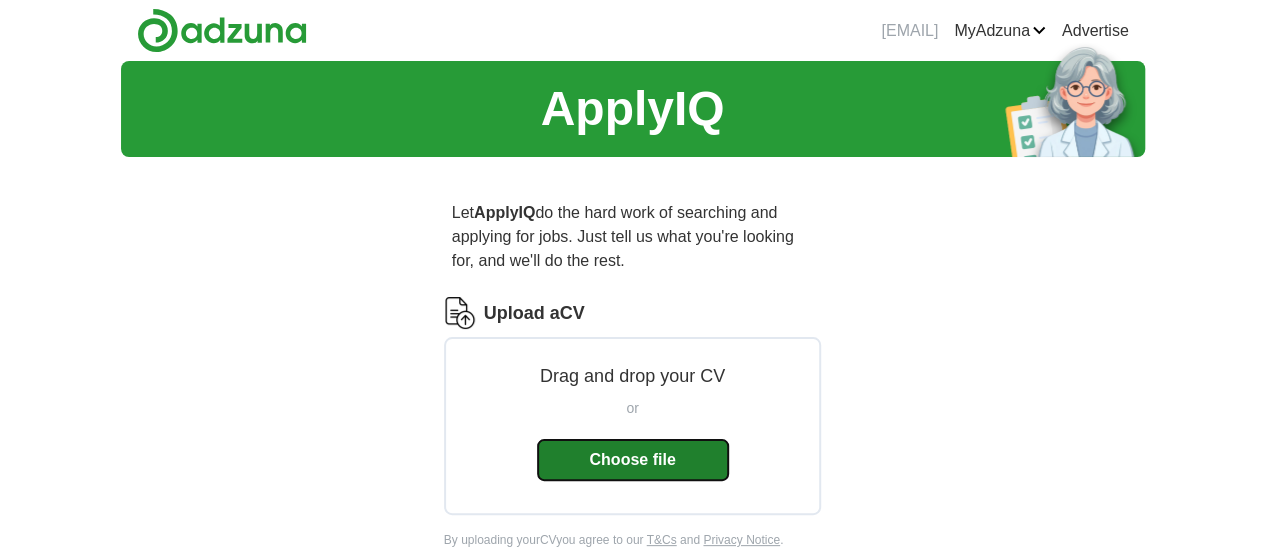 click on "Choose file" at bounding box center [633, 460] 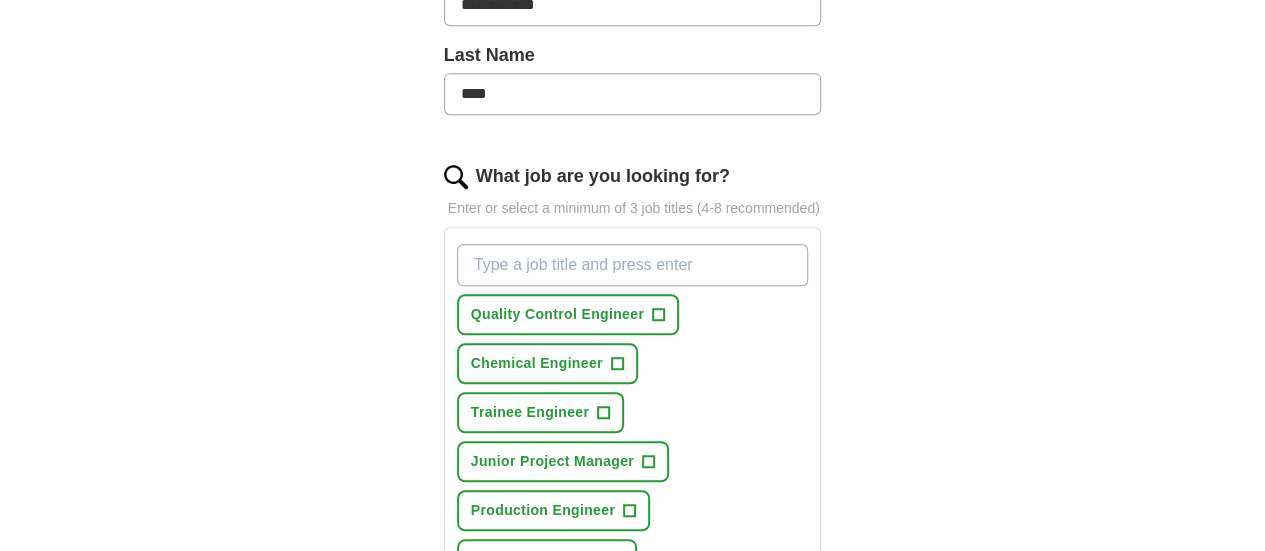 scroll, scrollTop: 536, scrollLeft: 0, axis: vertical 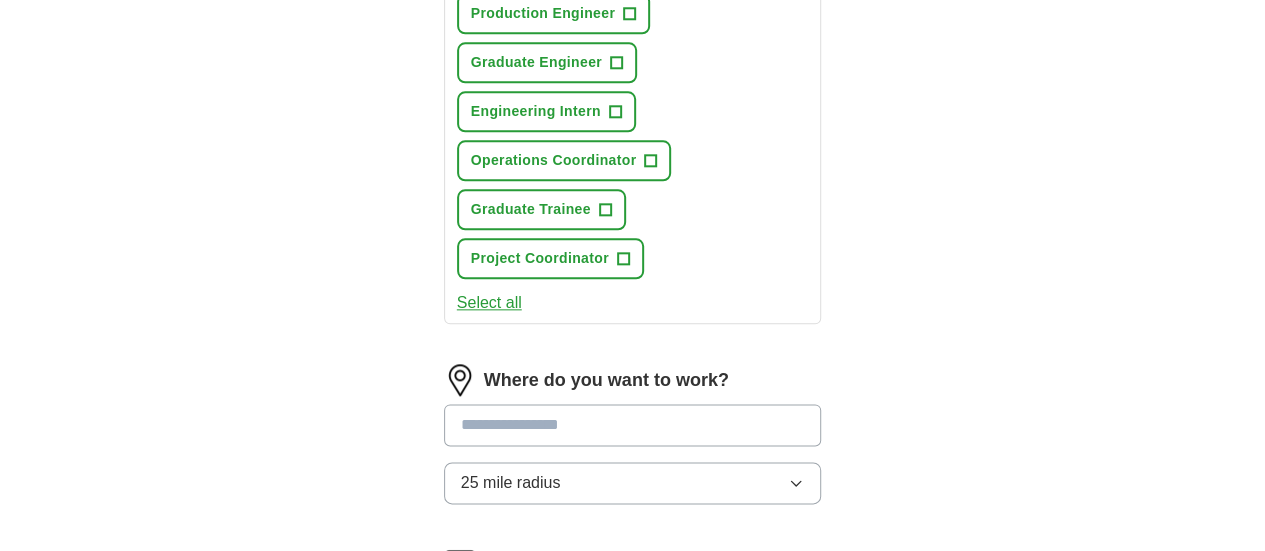 click at bounding box center [633, 425] 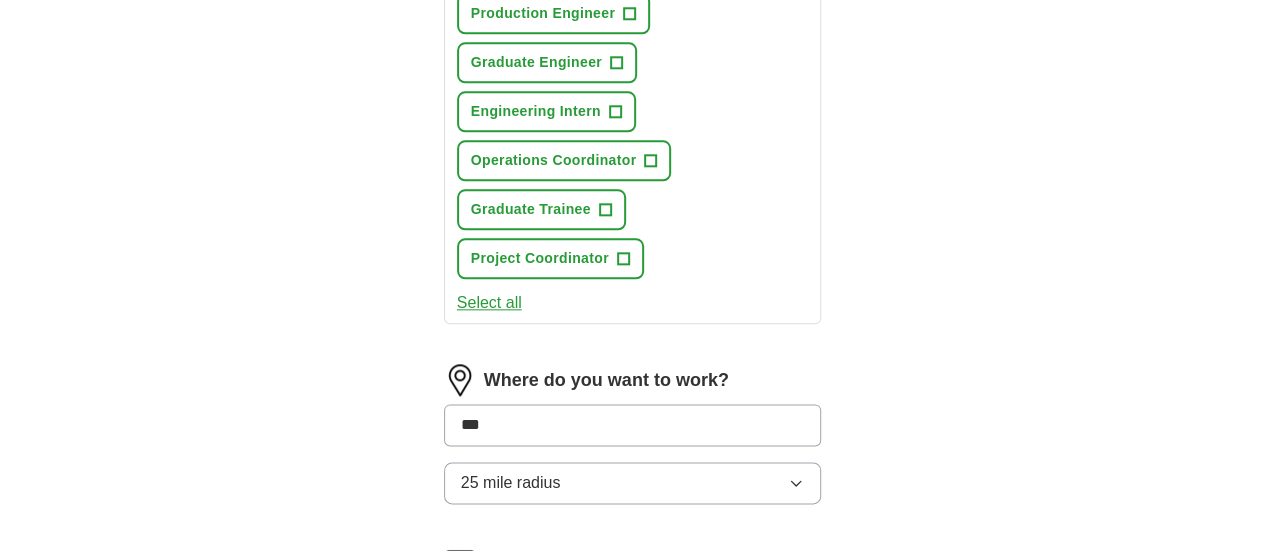 type on "****" 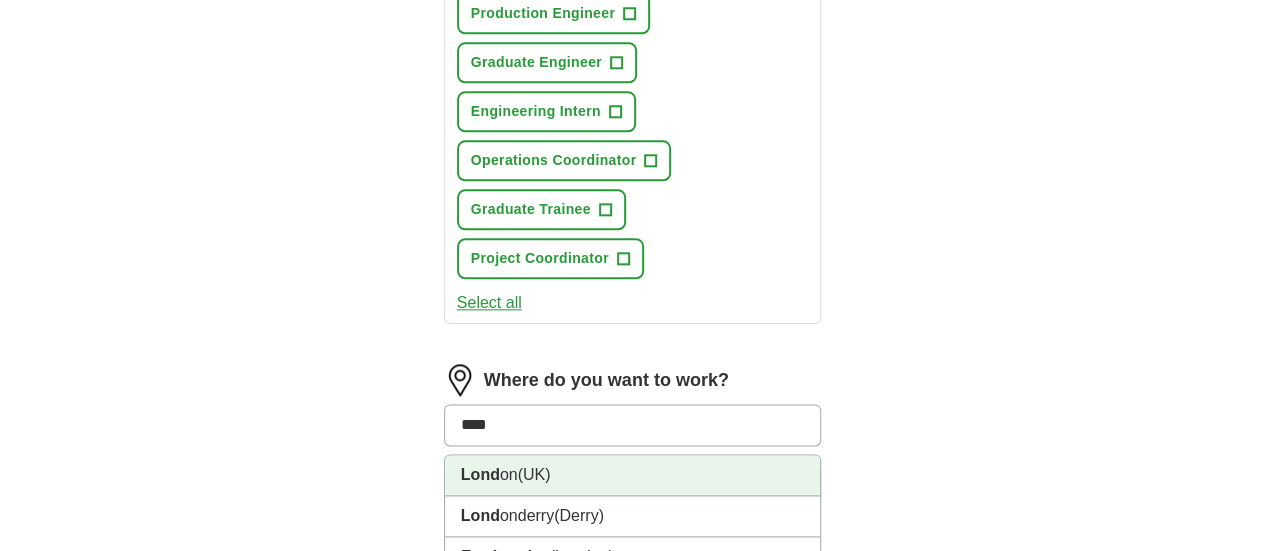 click on "Lond on  (UK)" at bounding box center (633, 475) 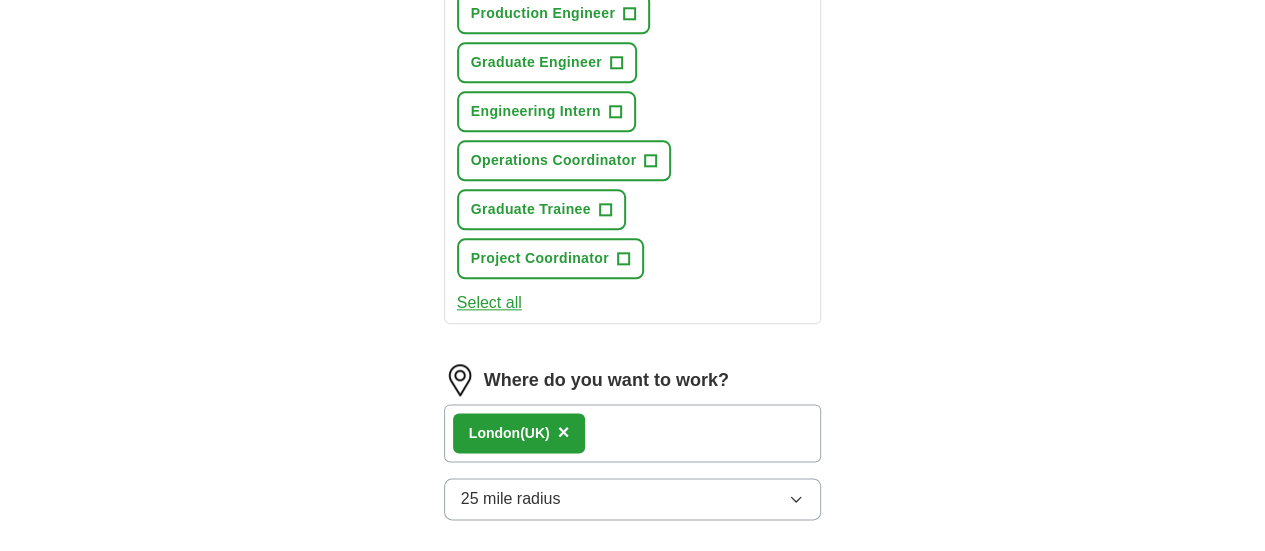 drag, startPoint x: 1279, startPoint y: 420, endPoint x: 1055, endPoint y: 469, distance: 229.29675 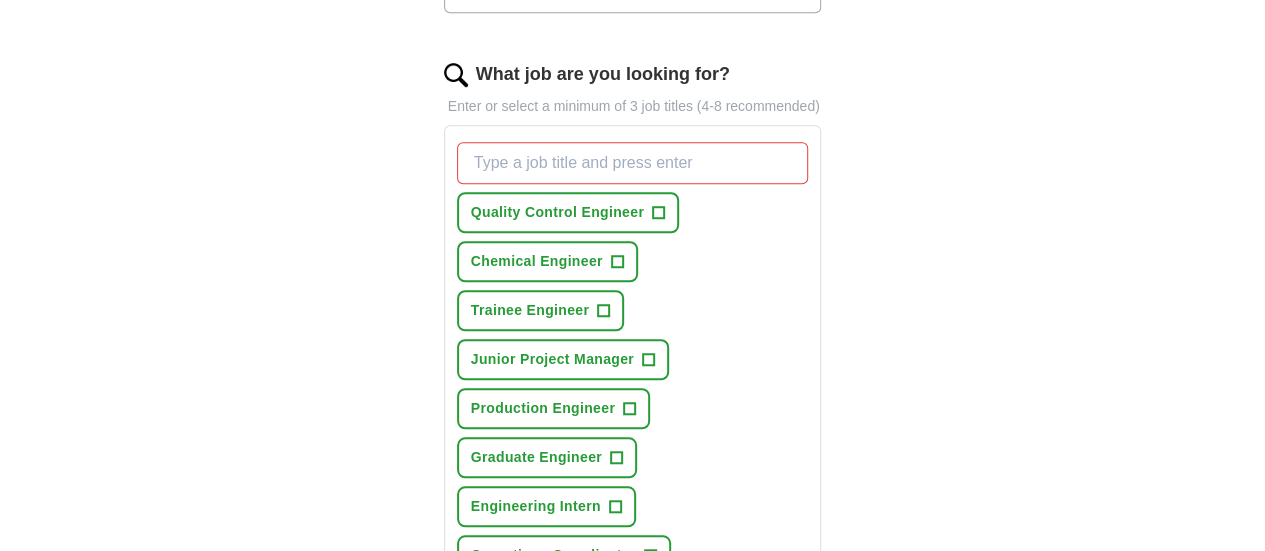 scroll, scrollTop: 625, scrollLeft: 0, axis: vertical 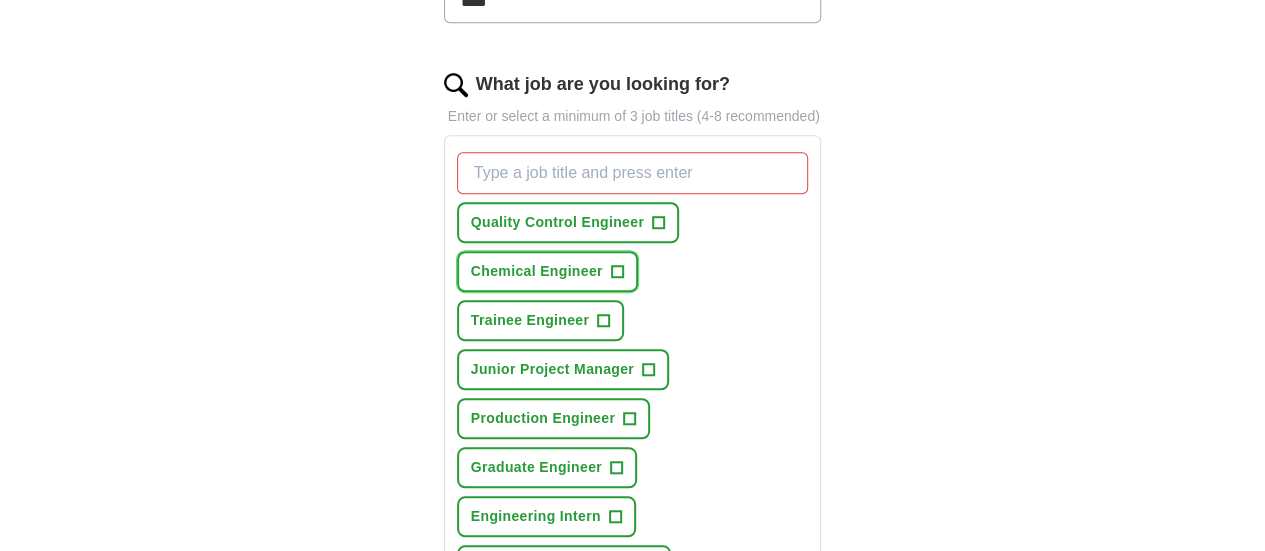 click on "Chemical Engineer" at bounding box center [537, 271] 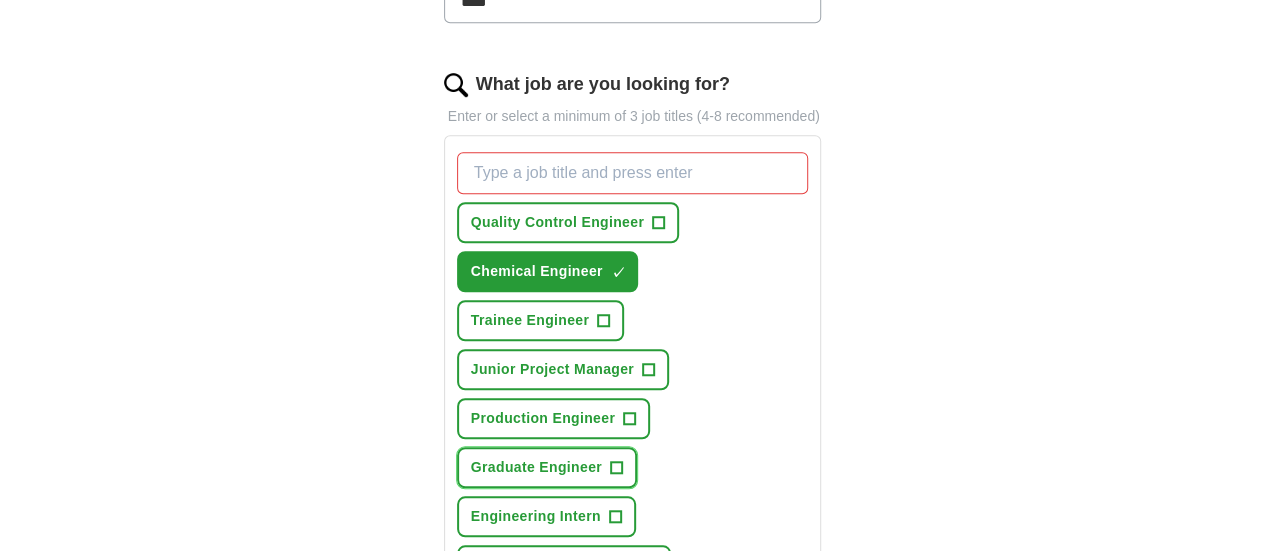 click on "Graduate Engineer" at bounding box center (536, 467) 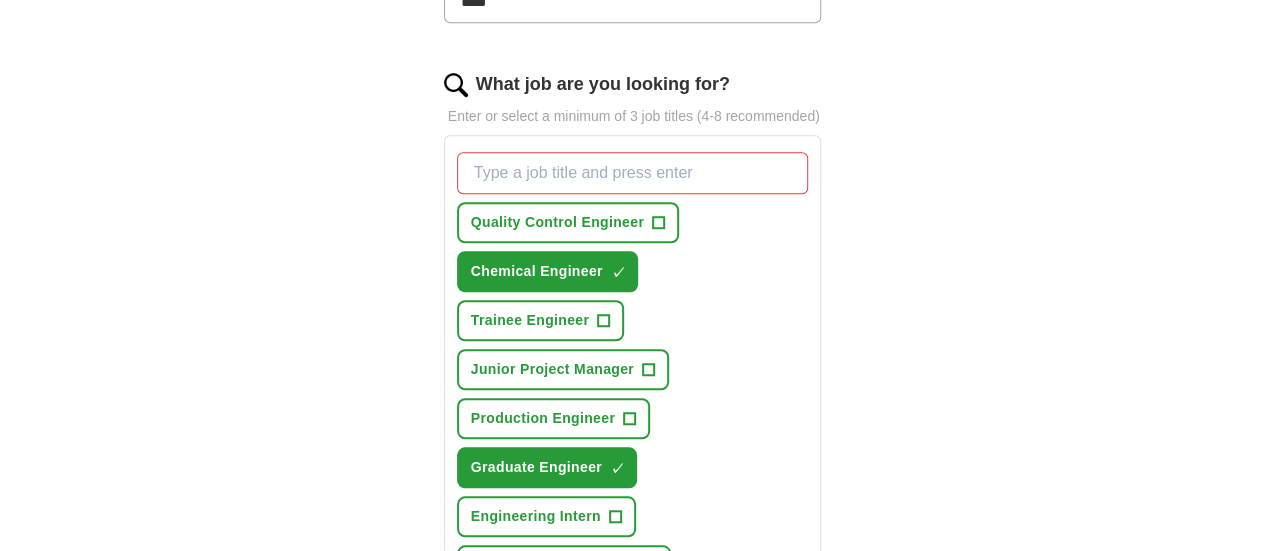 click on "Graduate Trainee +" at bounding box center (541, 614) 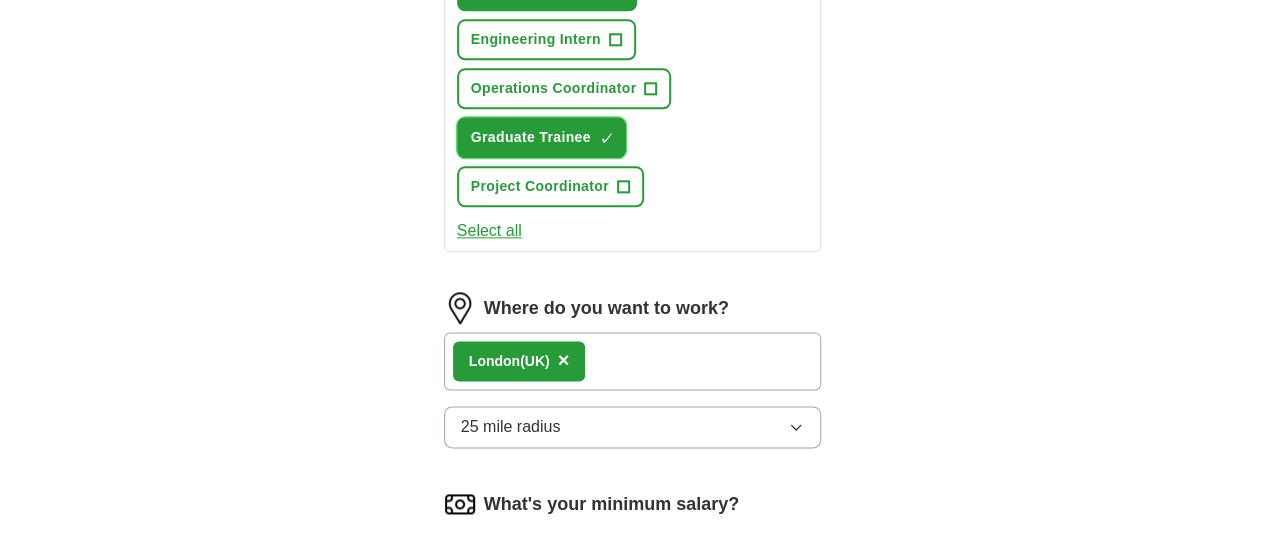 scroll, scrollTop: 1108, scrollLeft: 0, axis: vertical 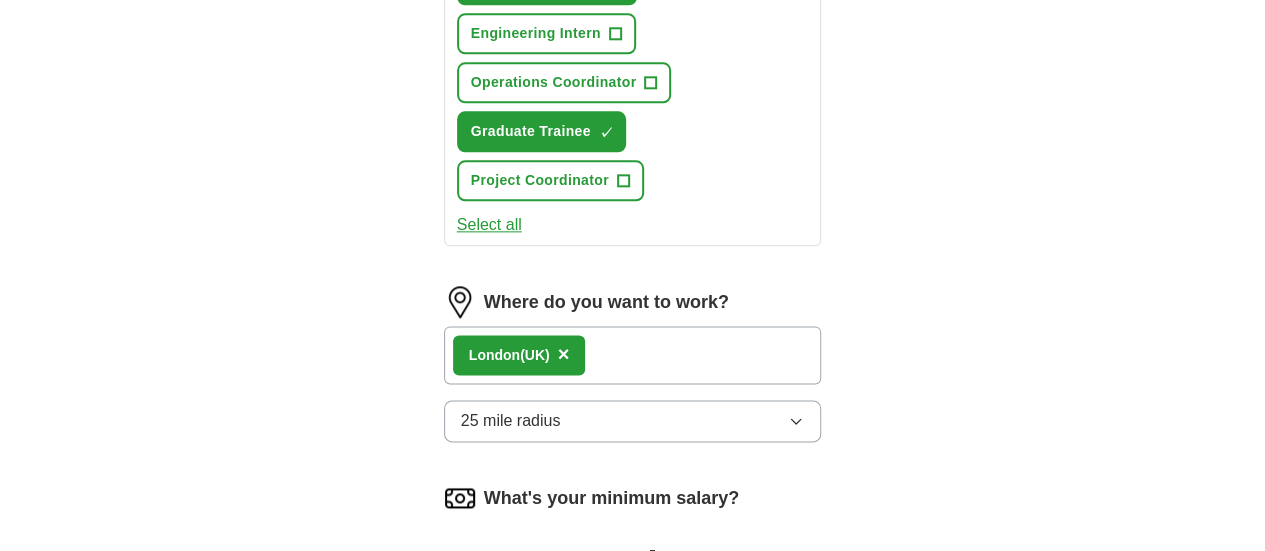 click on "Start applying for jobs" at bounding box center [633, 718] 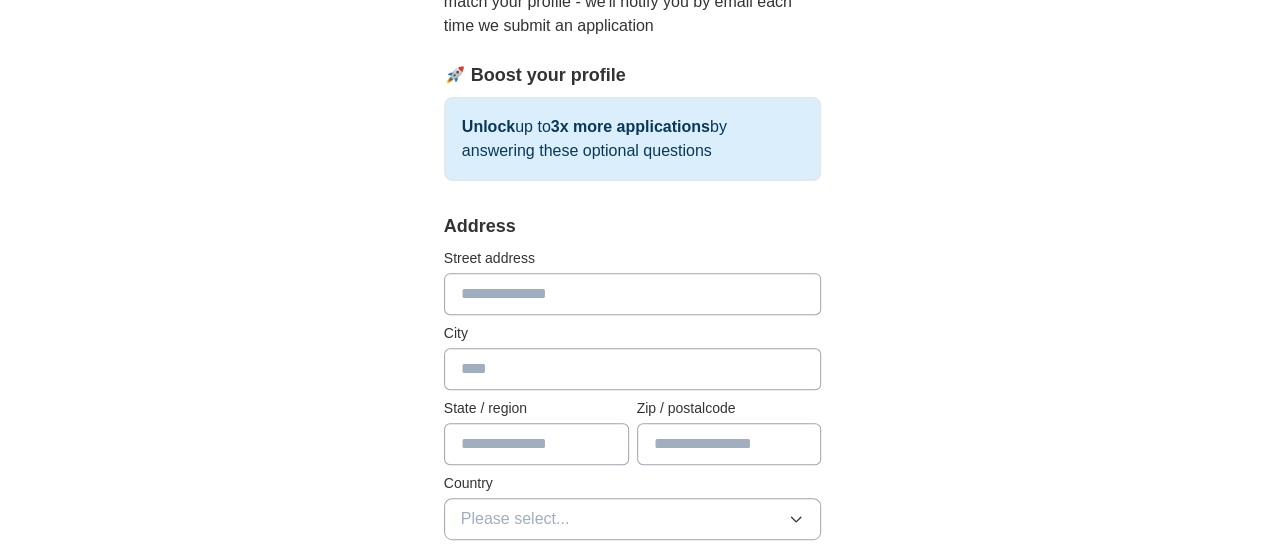 scroll, scrollTop: 0, scrollLeft: 0, axis: both 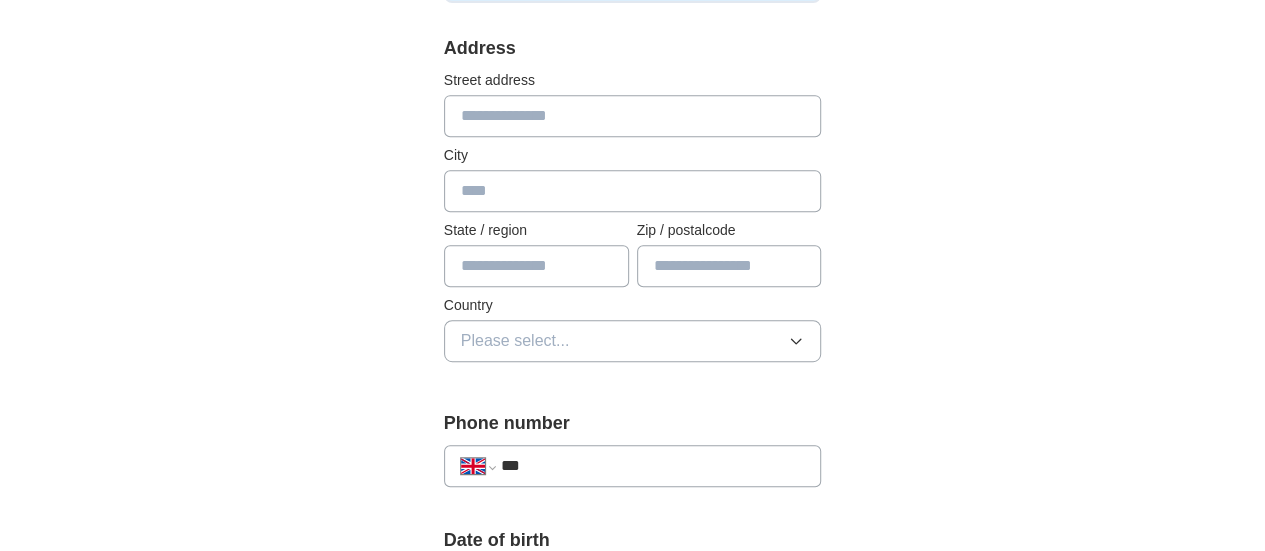 click at bounding box center (633, 116) 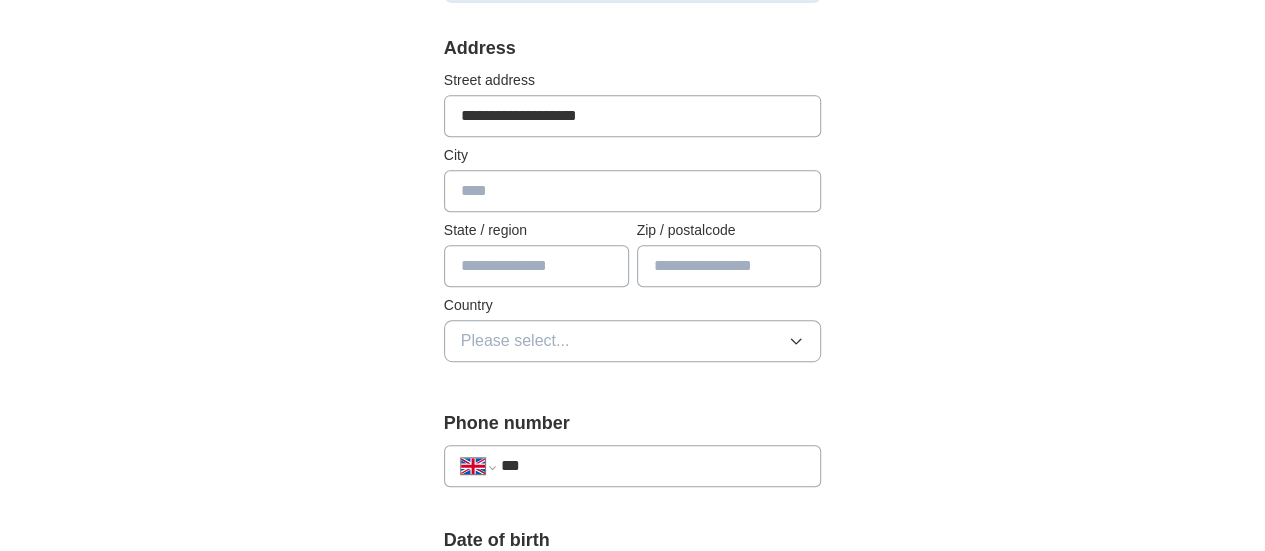 type on "**********" 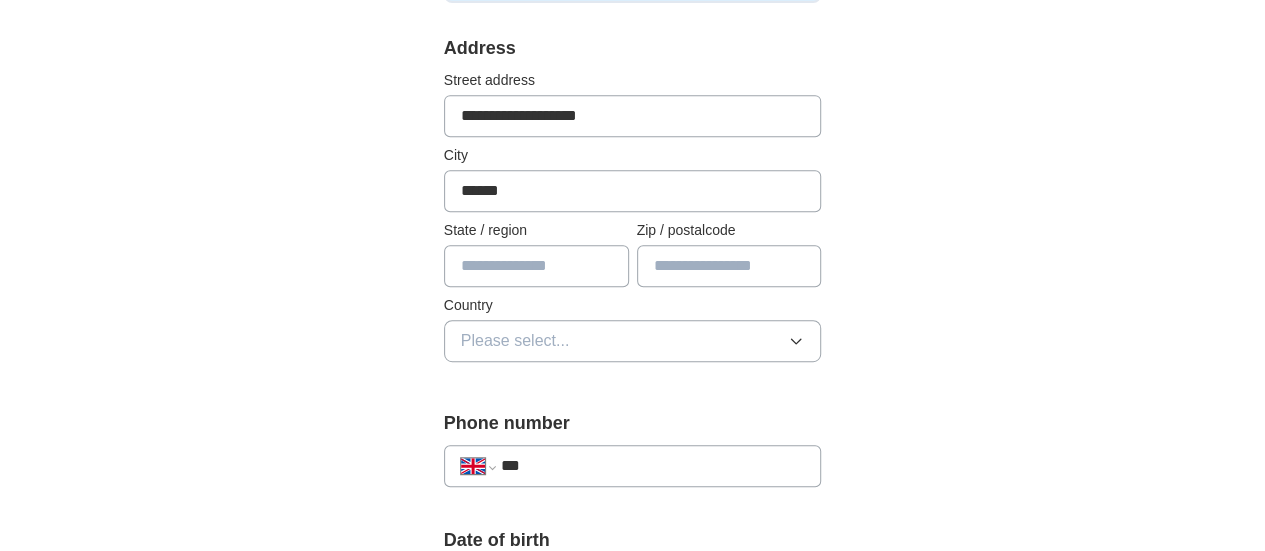 type on "******" 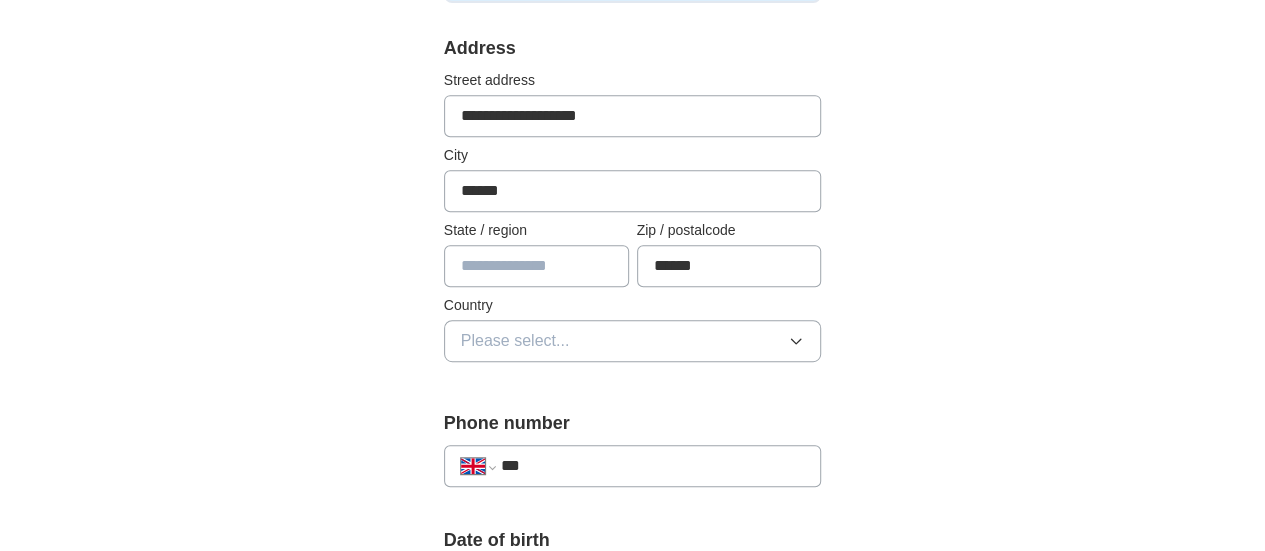 type on "******" 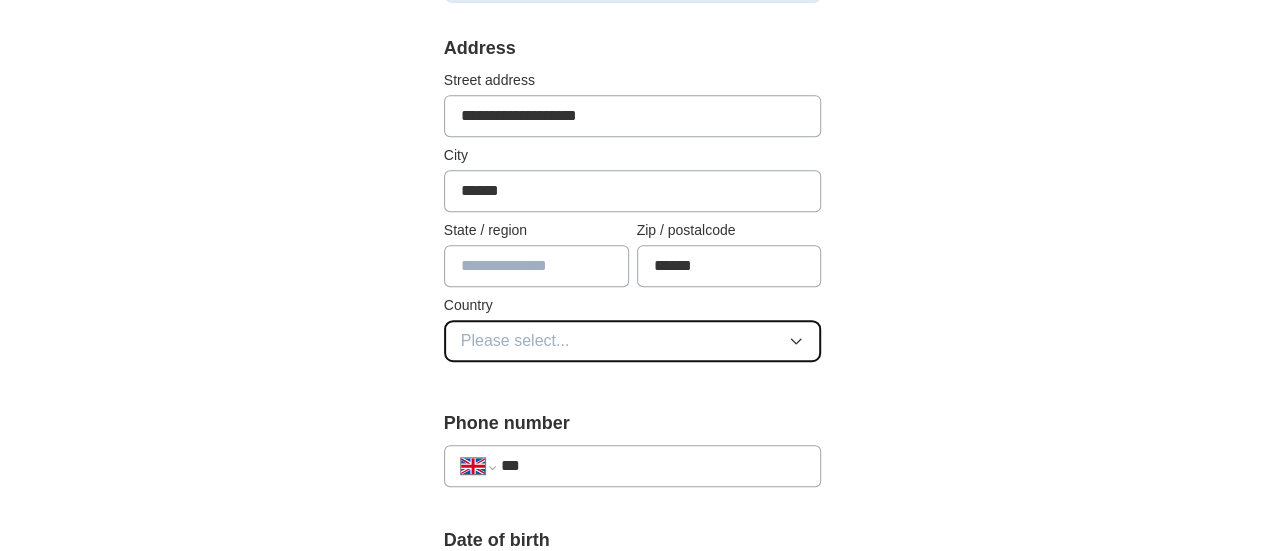 click on "Please select..." at bounding box center [633, 341] 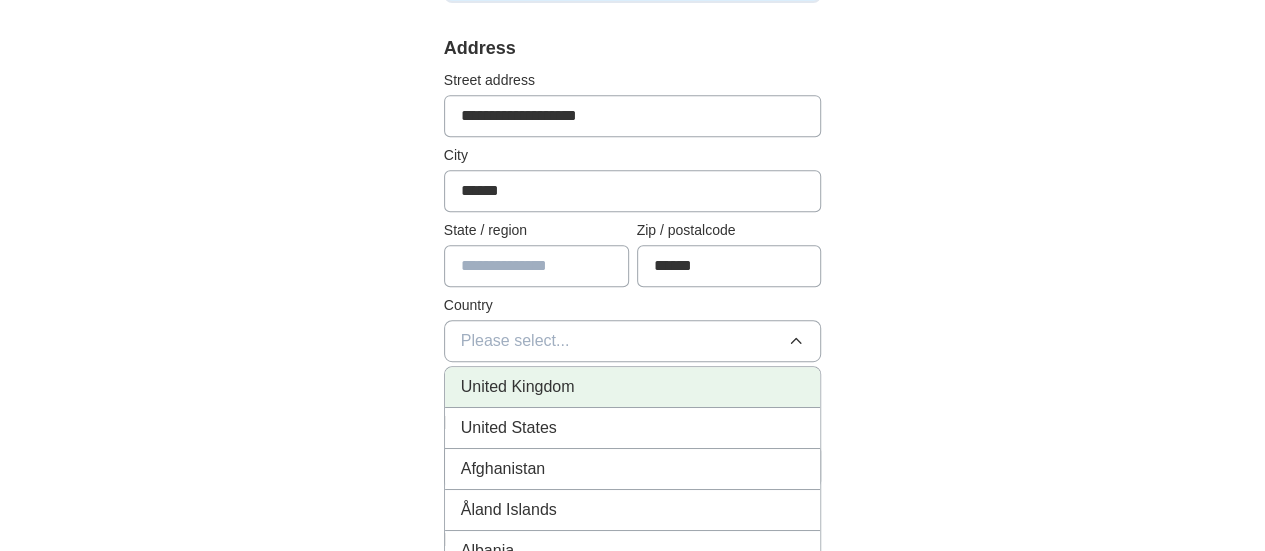 click on "United Kingdom" at bounding box center [633, 387] 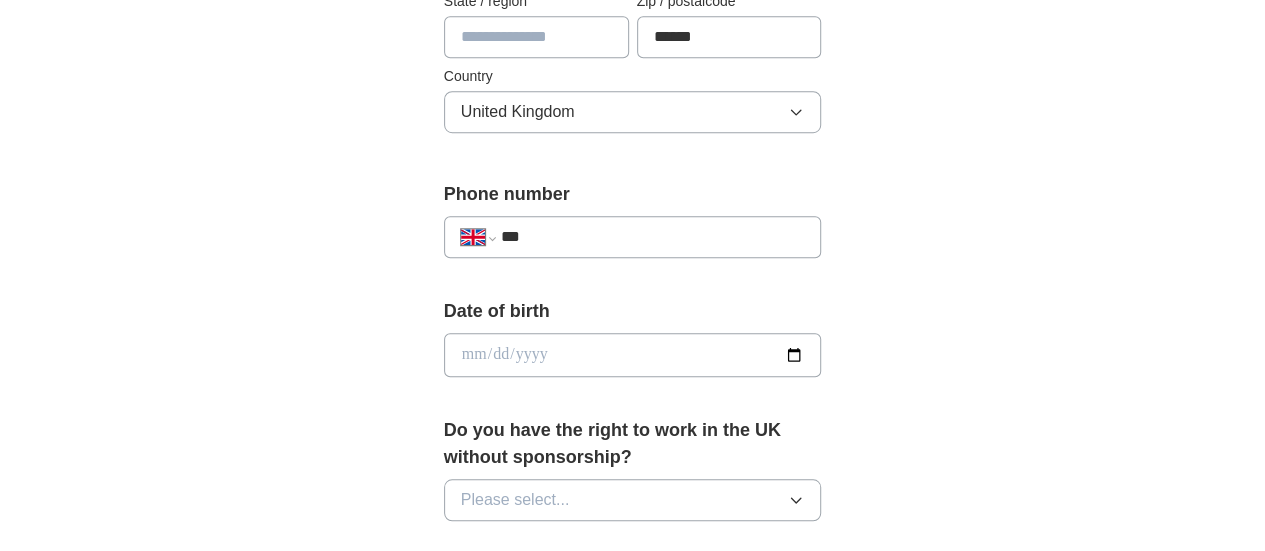 scroll, scrollTop: 685, scrollLeft: 0, axis: vertical 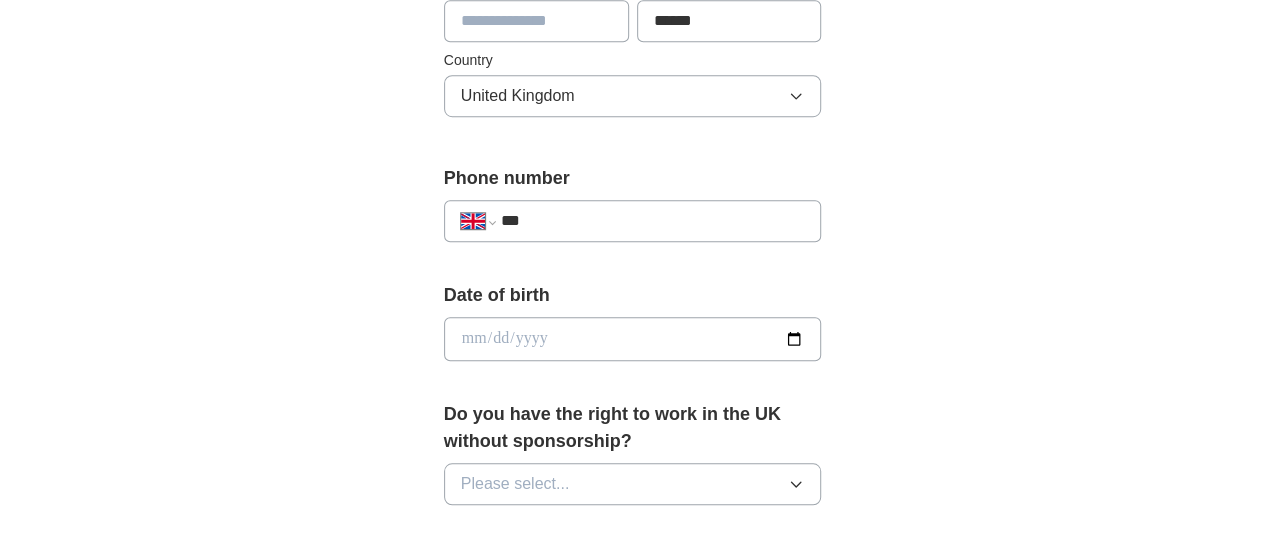 click on "***" at bounding box center [653, 221] 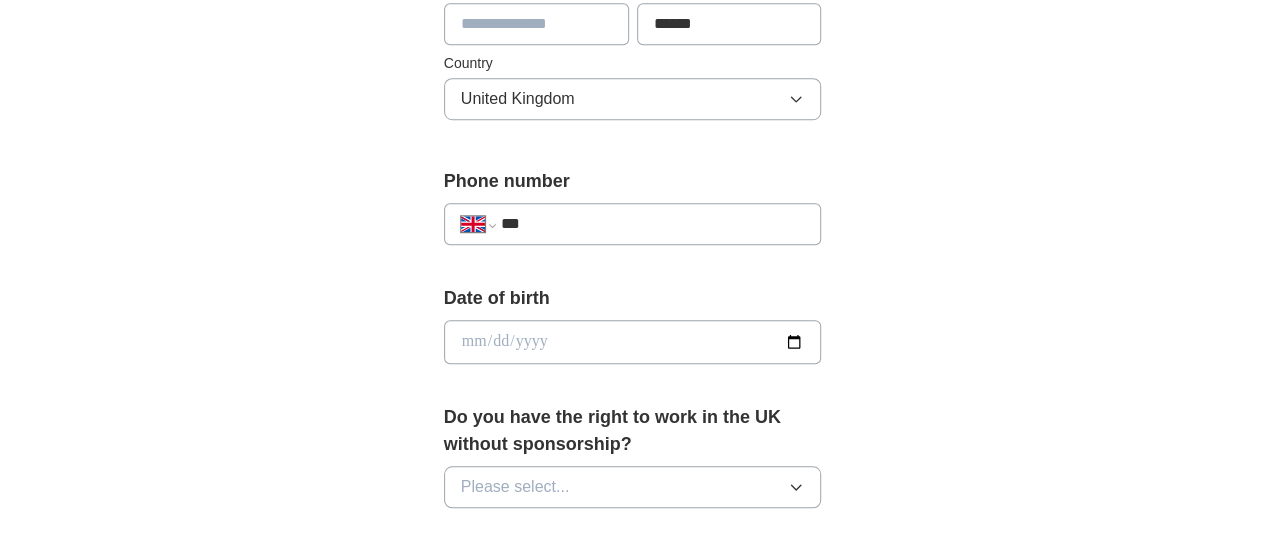 click on "***" at bounding box center (653, 224) 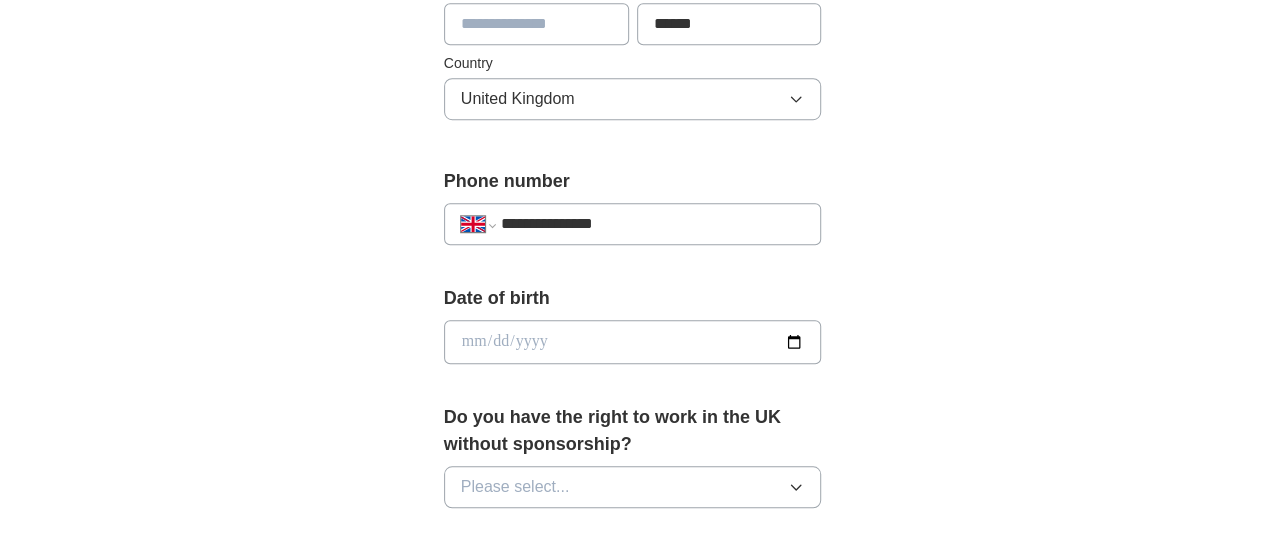 type on "*********" 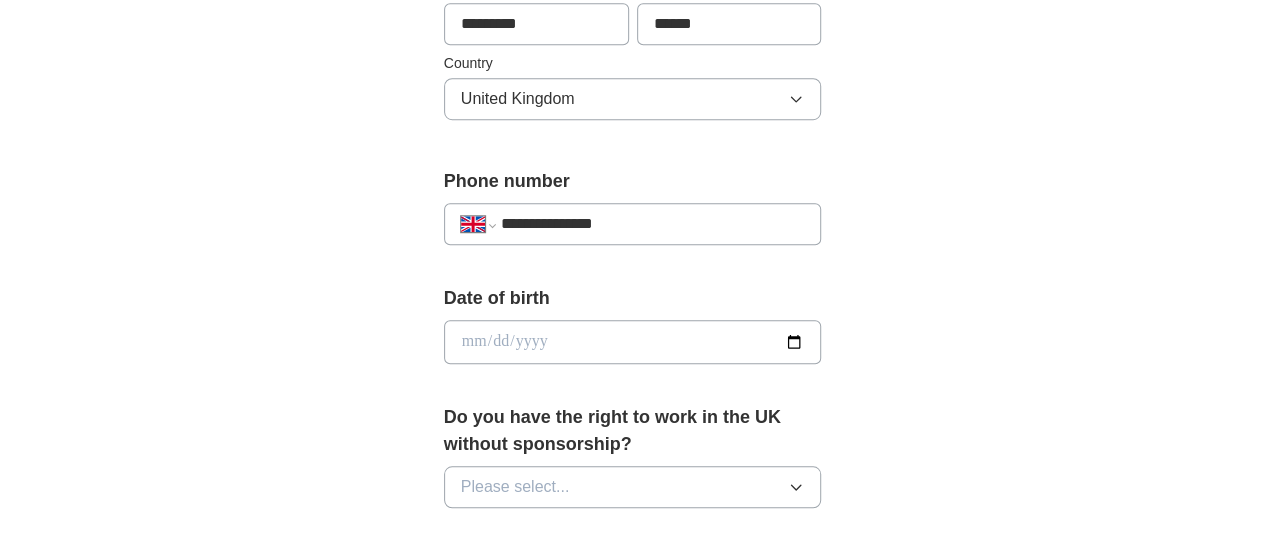drag, startPoint x: 532, startPoint y: 31, endPoint x: 404, endPoint y: 31, distance: 128 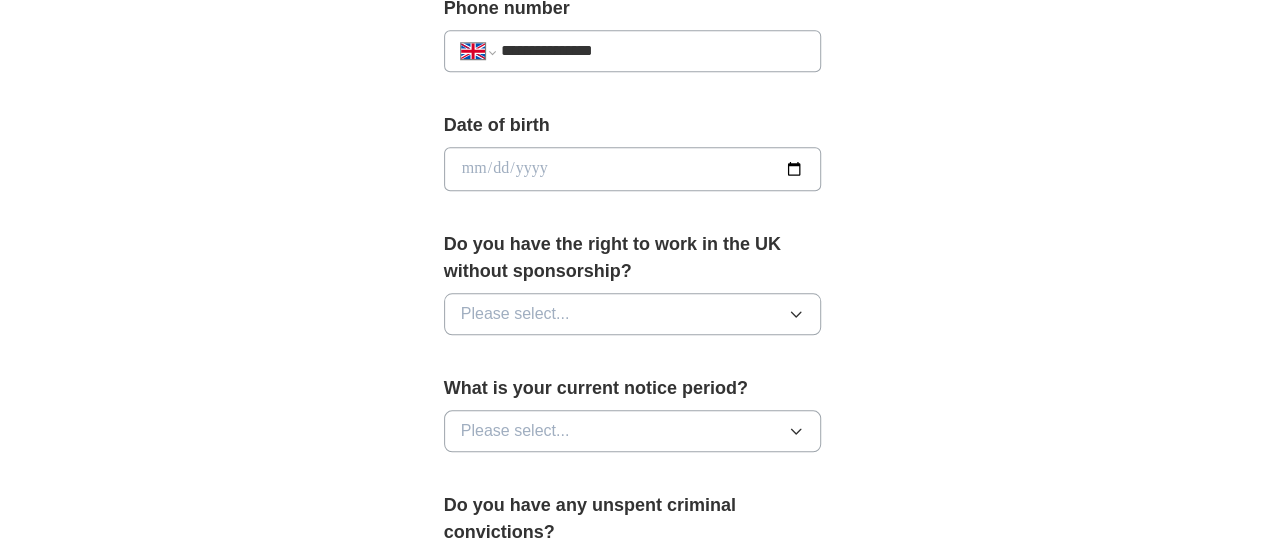 scroll, scrollTop: 860, scrollLeft: 0, axis: vertical 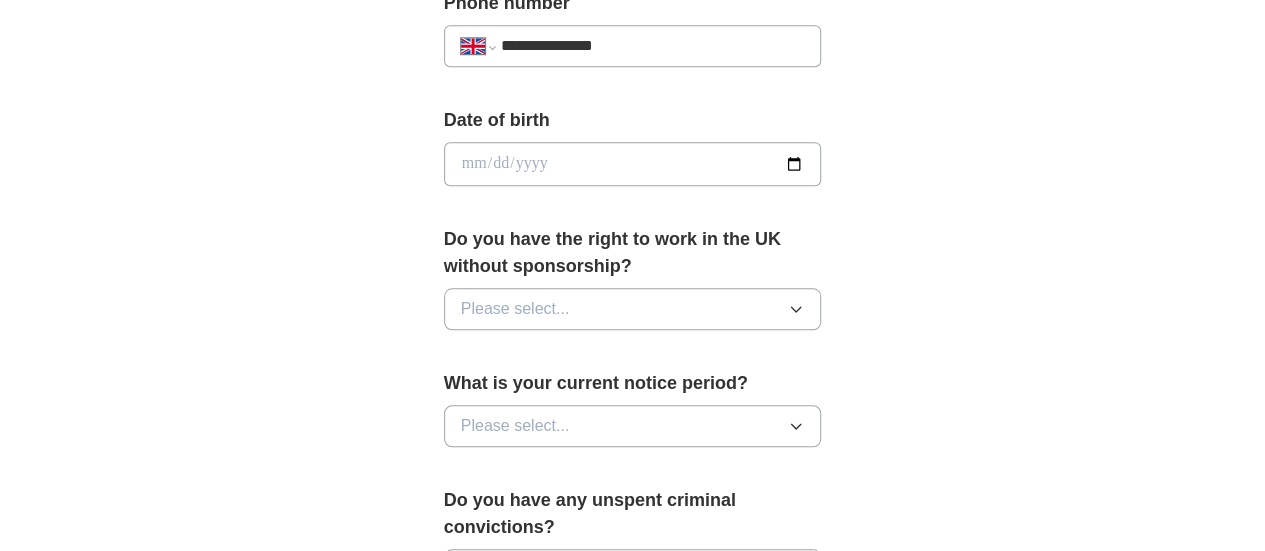 type on "******" 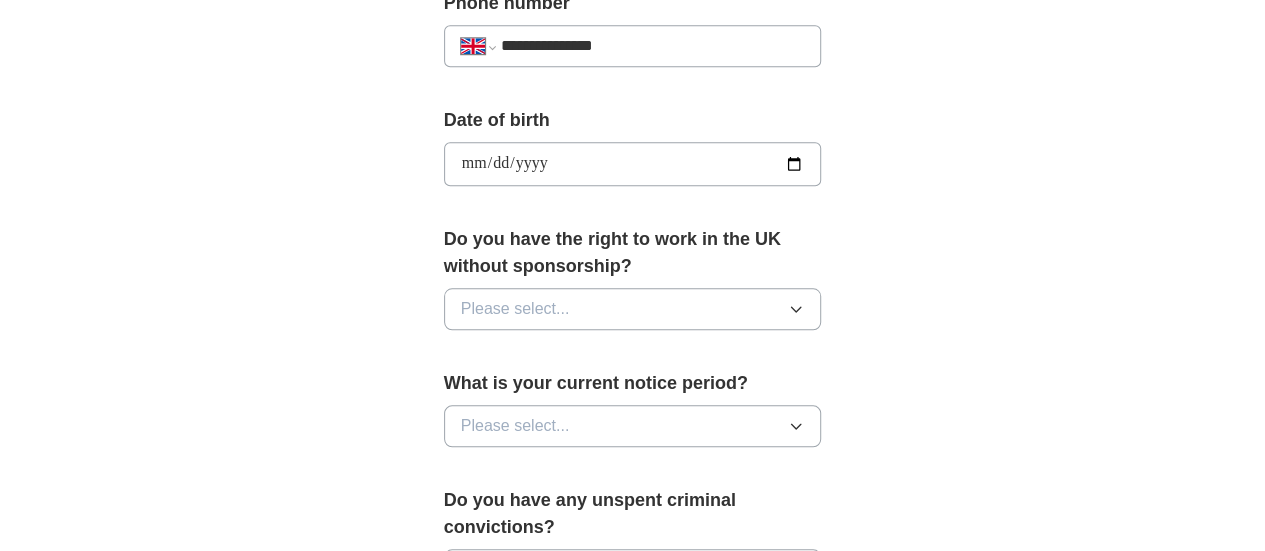 type on "**********" 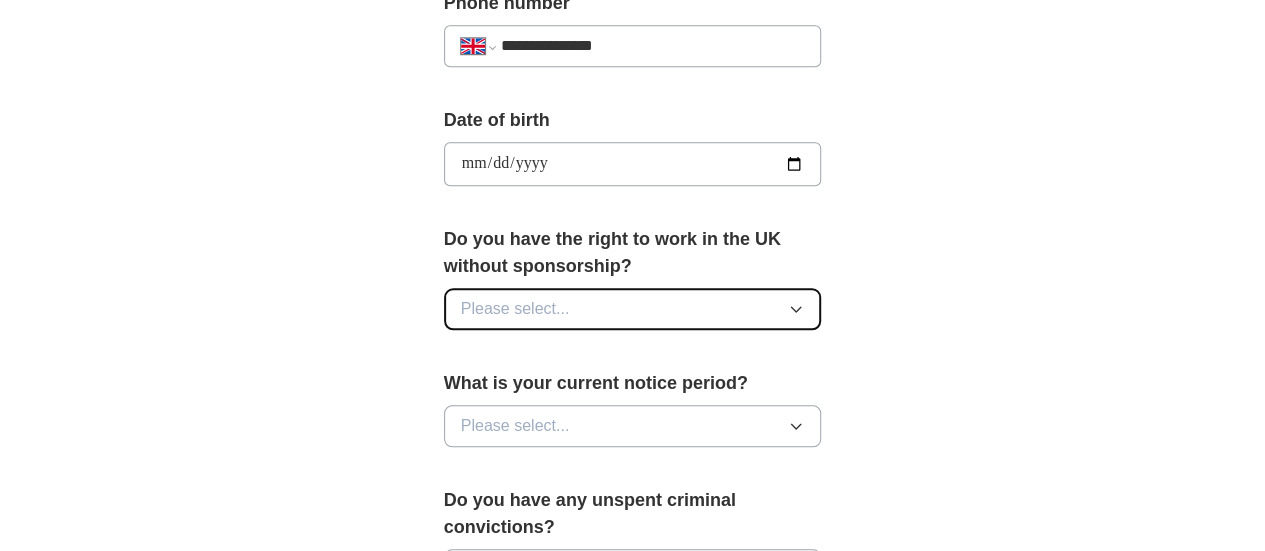 click on "Please select..." at bounding box center [633, 309] 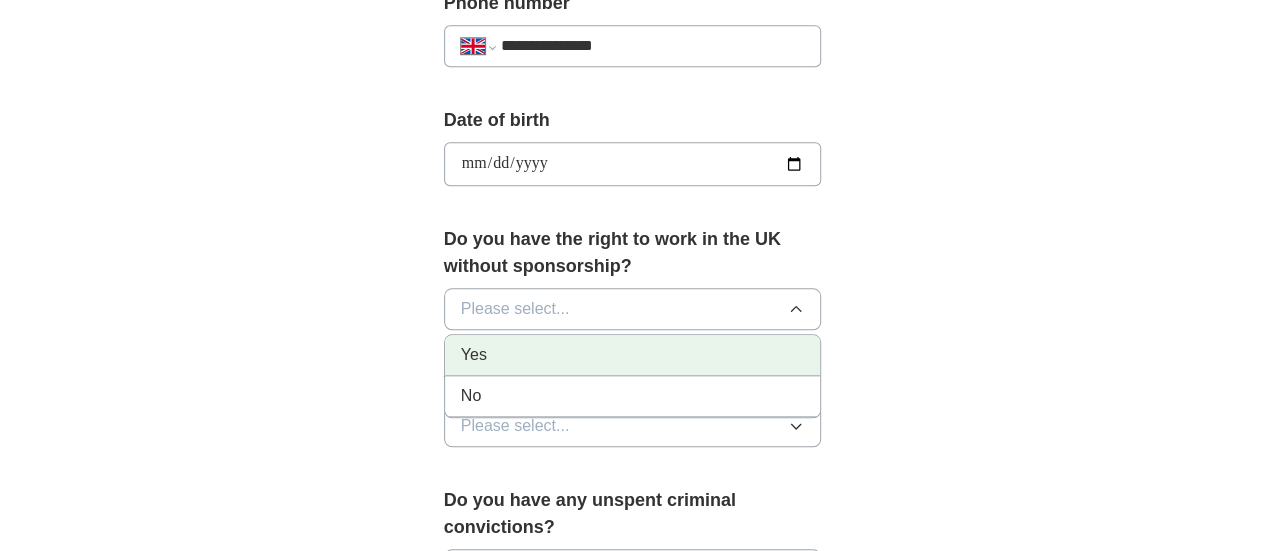 click on "Yes" at bounding box center (633, 355) 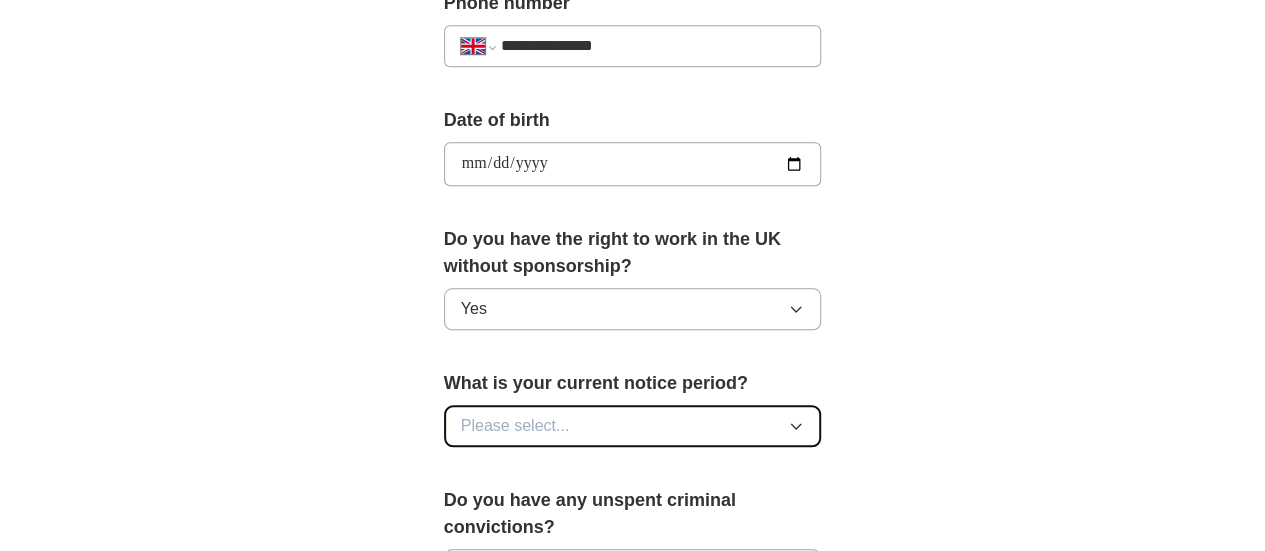 click on "Please select..." at bounding box center [633, 426] 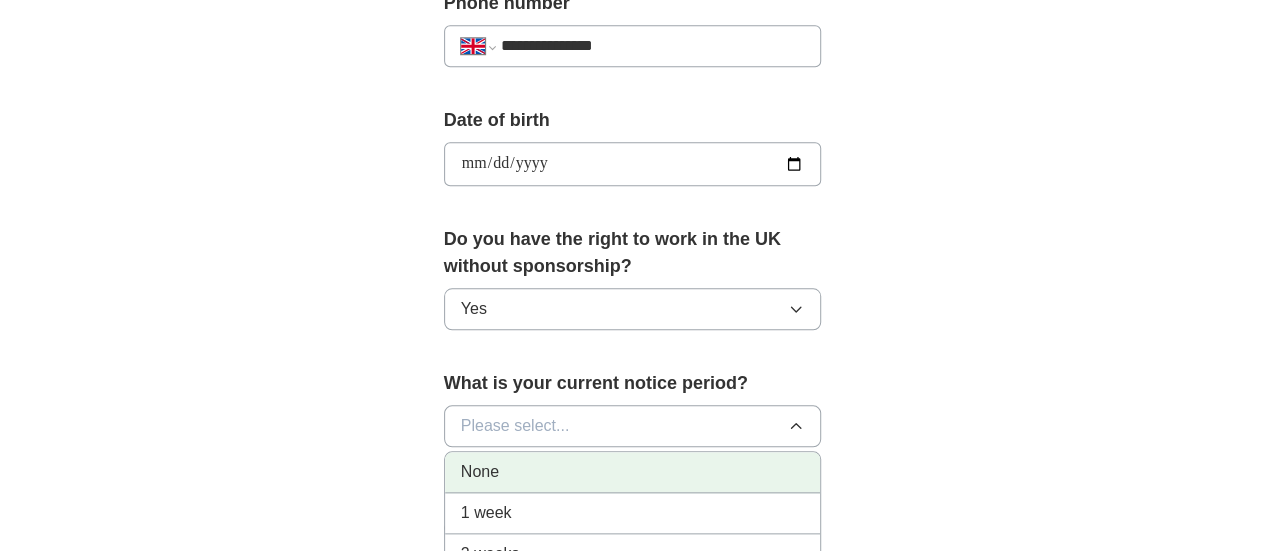click on "None" at bounding box center (633, 472) 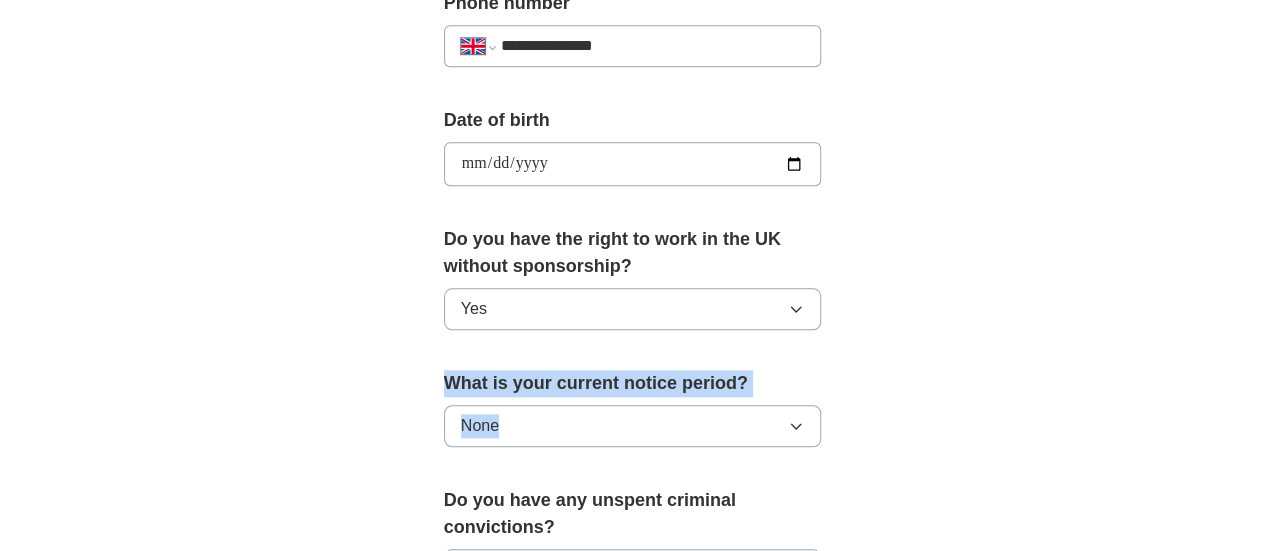 drag, startPoint x: 1279, startPoint y: 267, endPoint x: 1279, endPoint y: 330, distance: 63 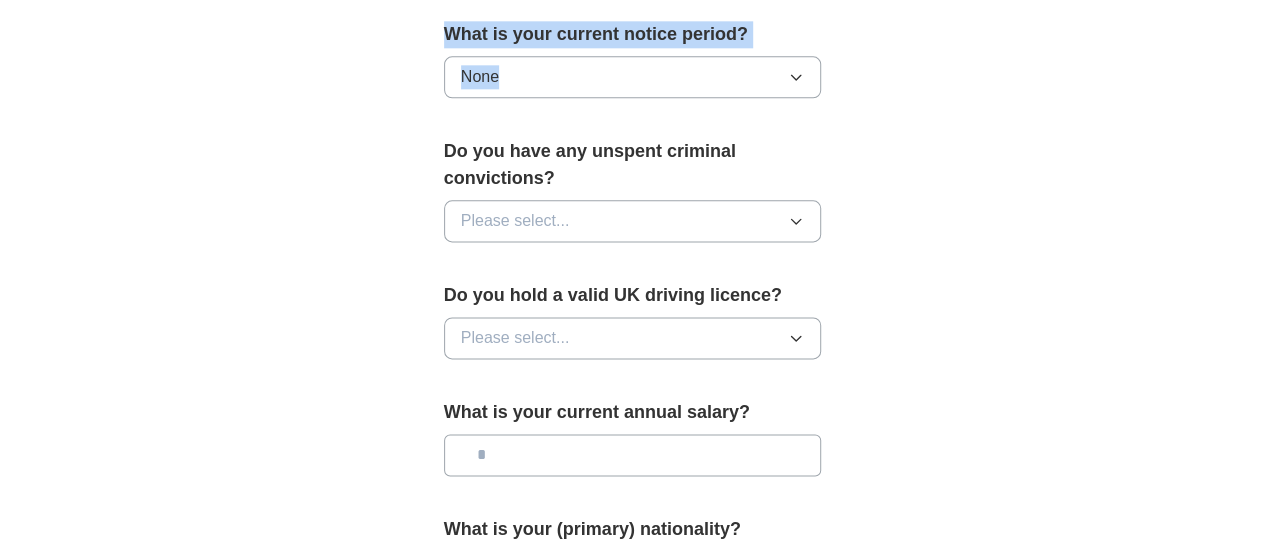 scroll, scrollTop: 1222, scrollLeft: 0, axis: vertical 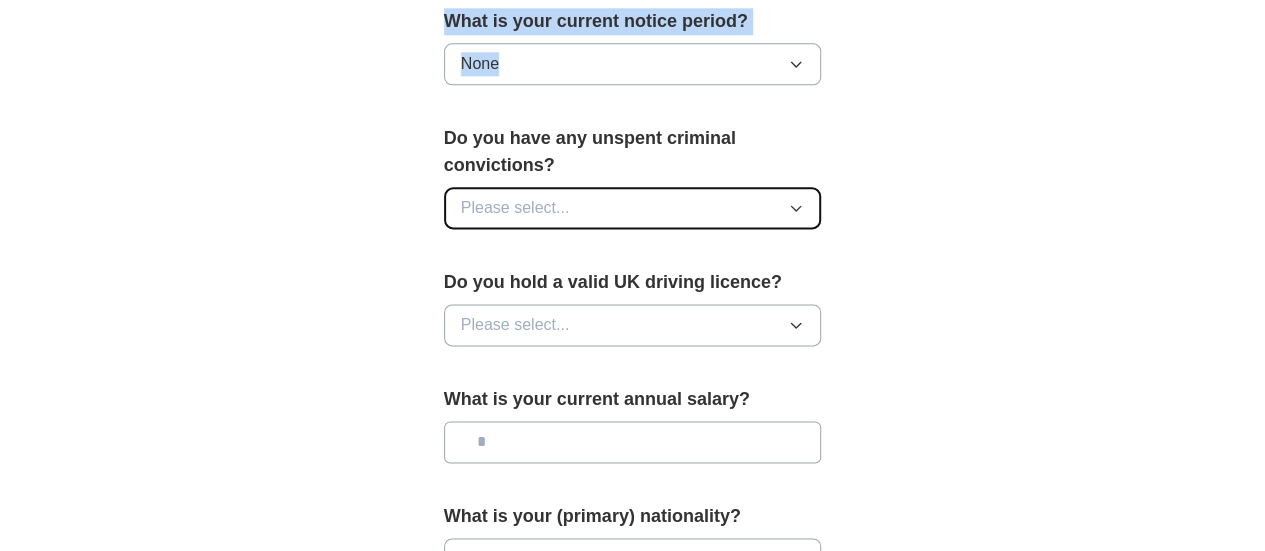 click on "Please select..." at bounding box center [633, 208] 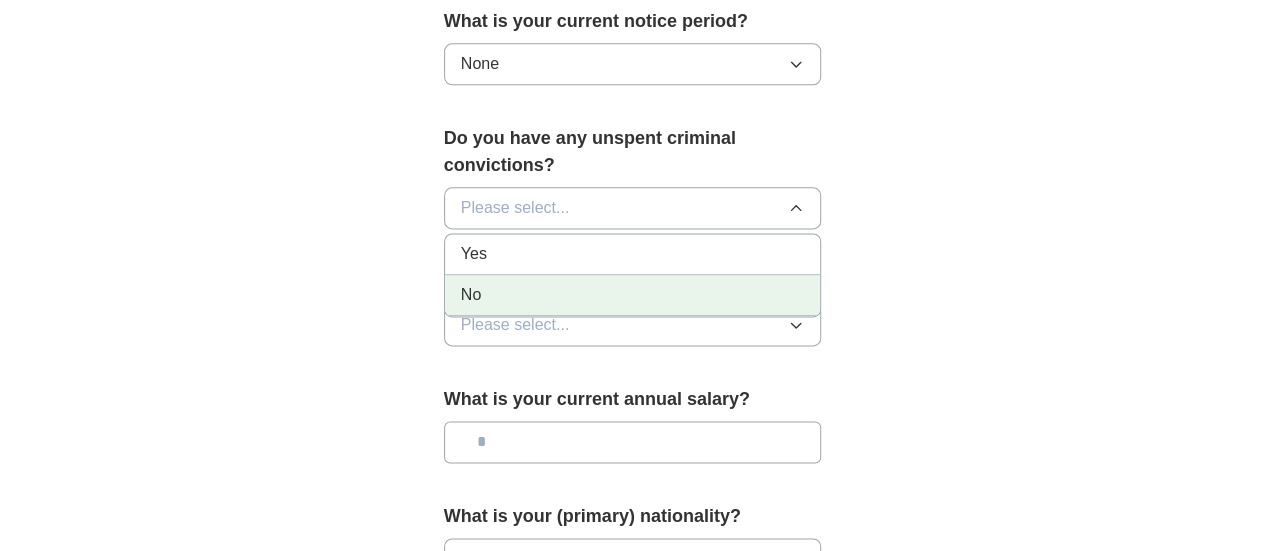click on "No" at bounding box center (633, 295) 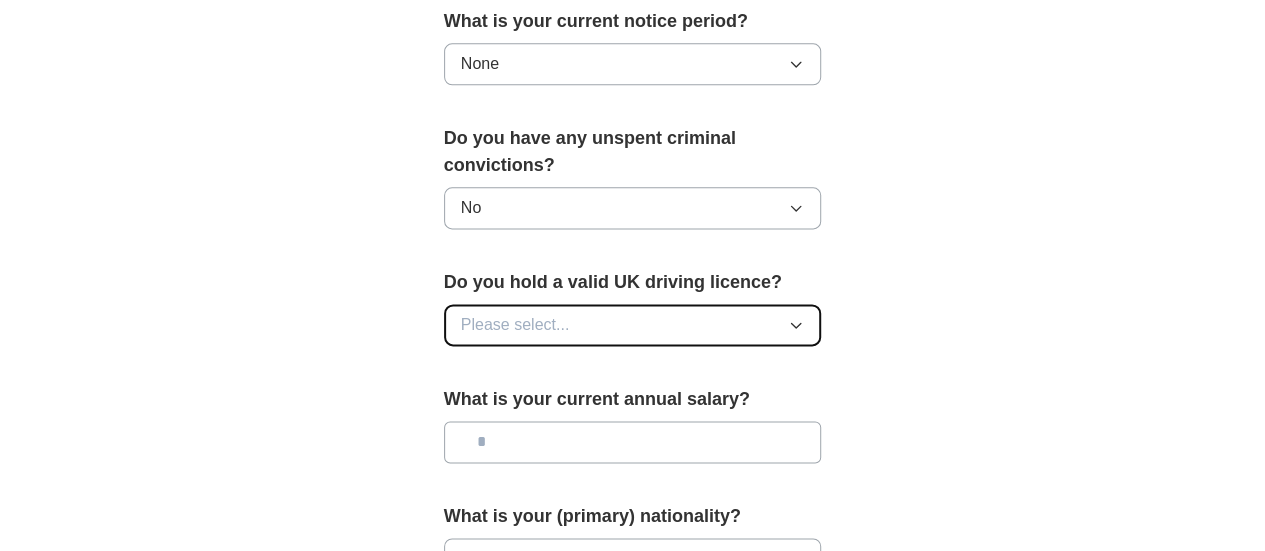 click on "Please select..." at bounding box center (633, 325) 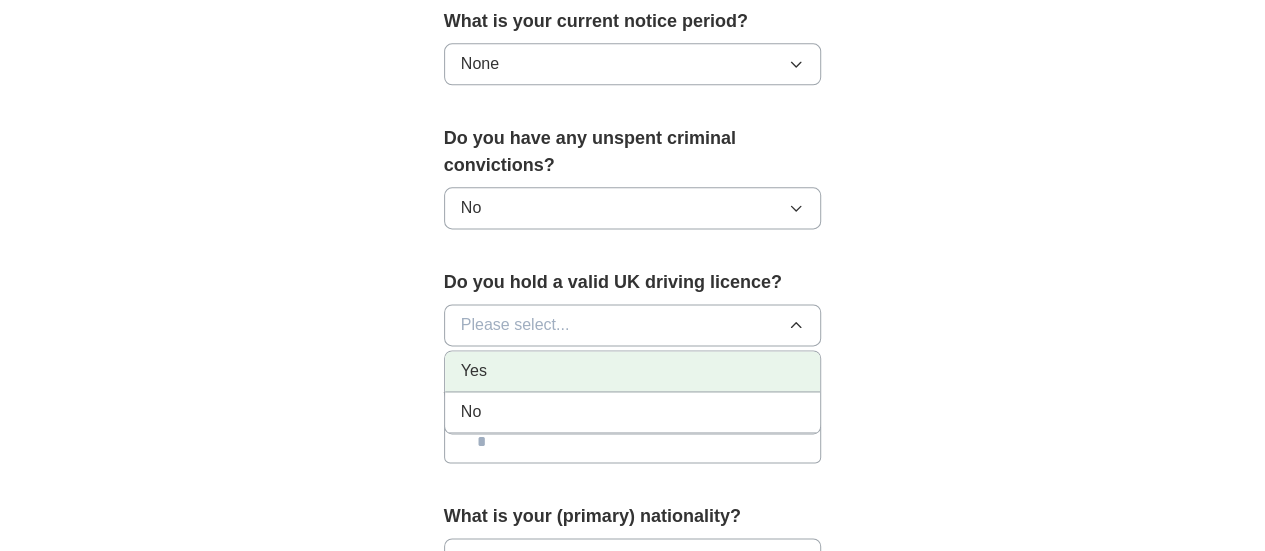 click on "Yes" at bounding box center [633, 371] 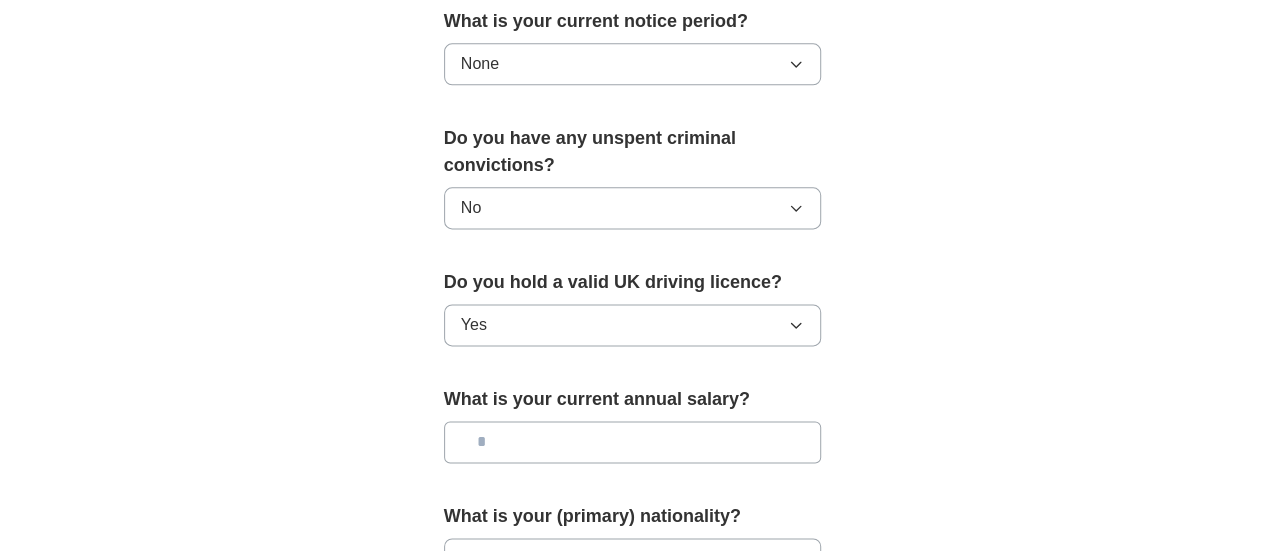 click at bounding box center [633, 442] 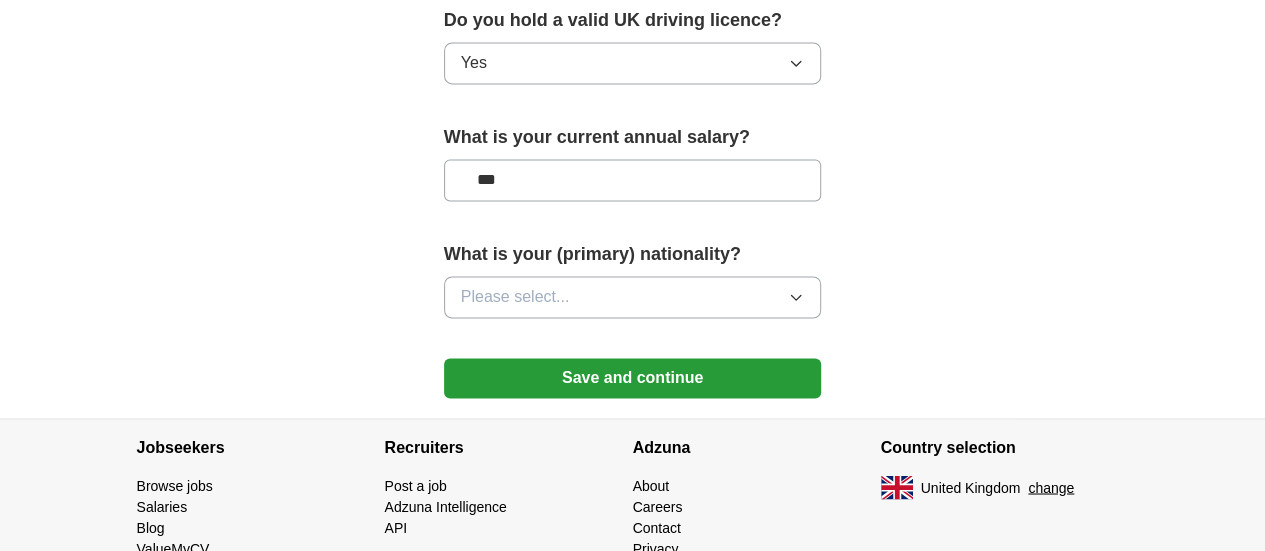 scroll, scrollTop: 1517, scrollLeft: 0, axis: vertical 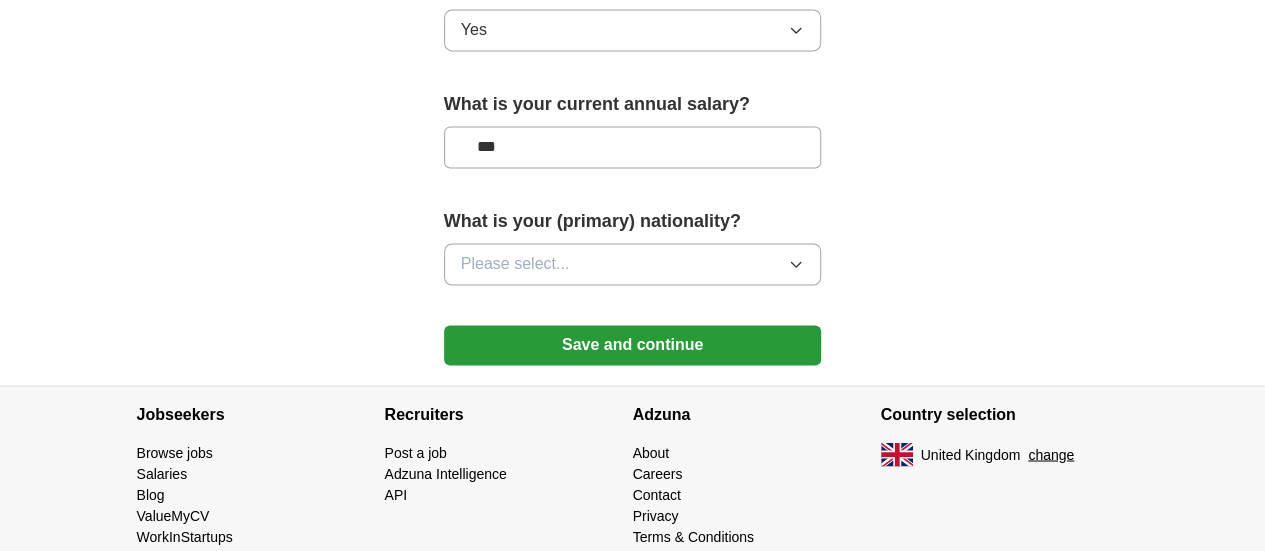 type on "***" 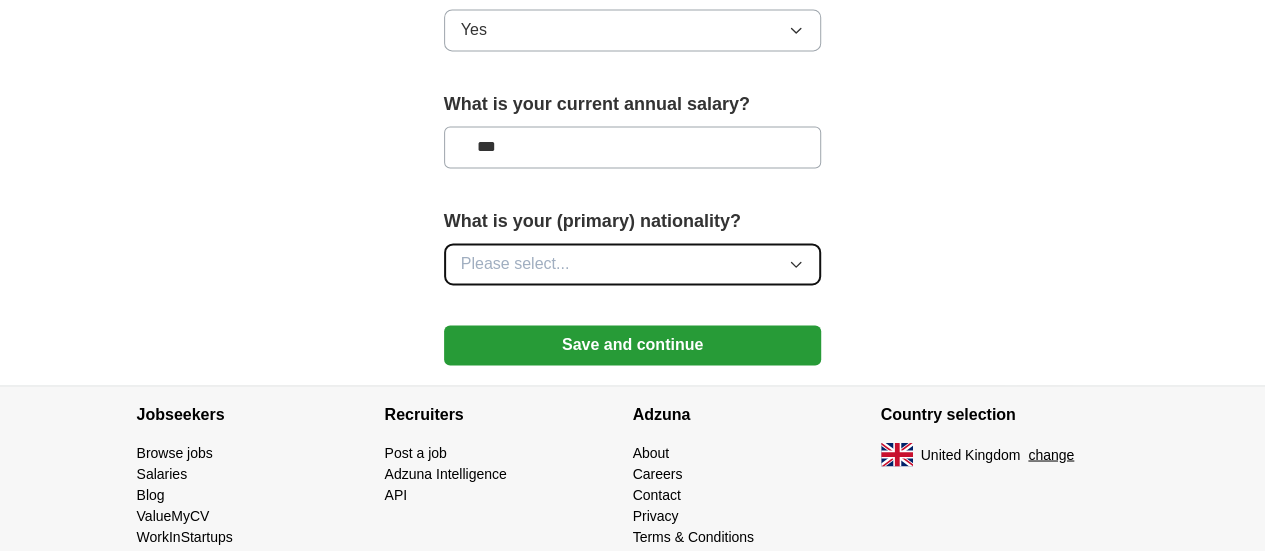 click on "Please select..." at bounding box center [633, 264] 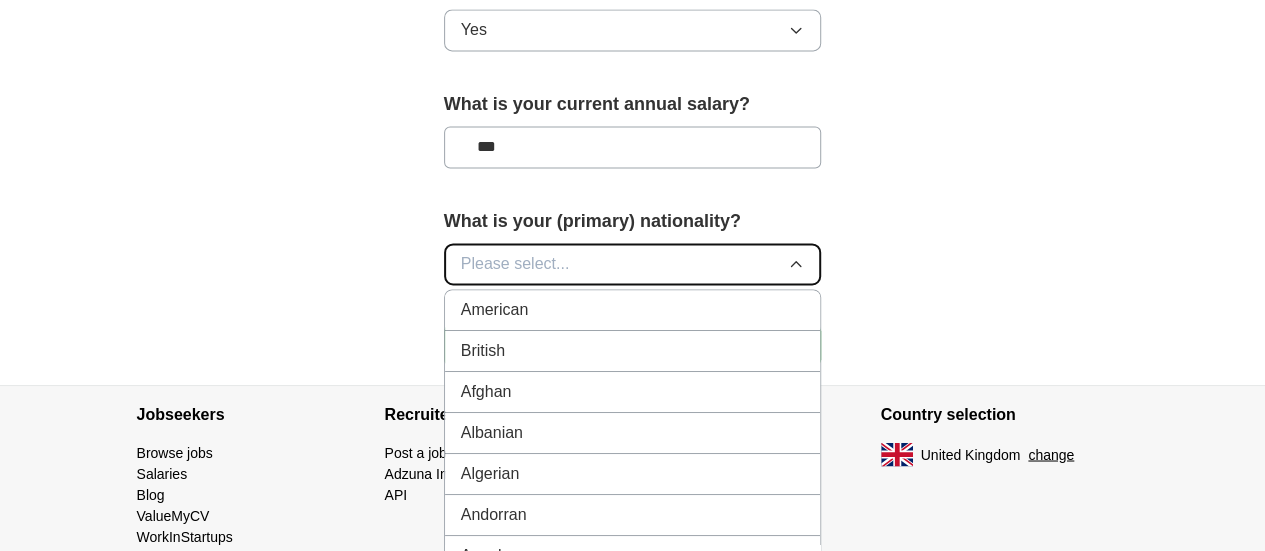 type 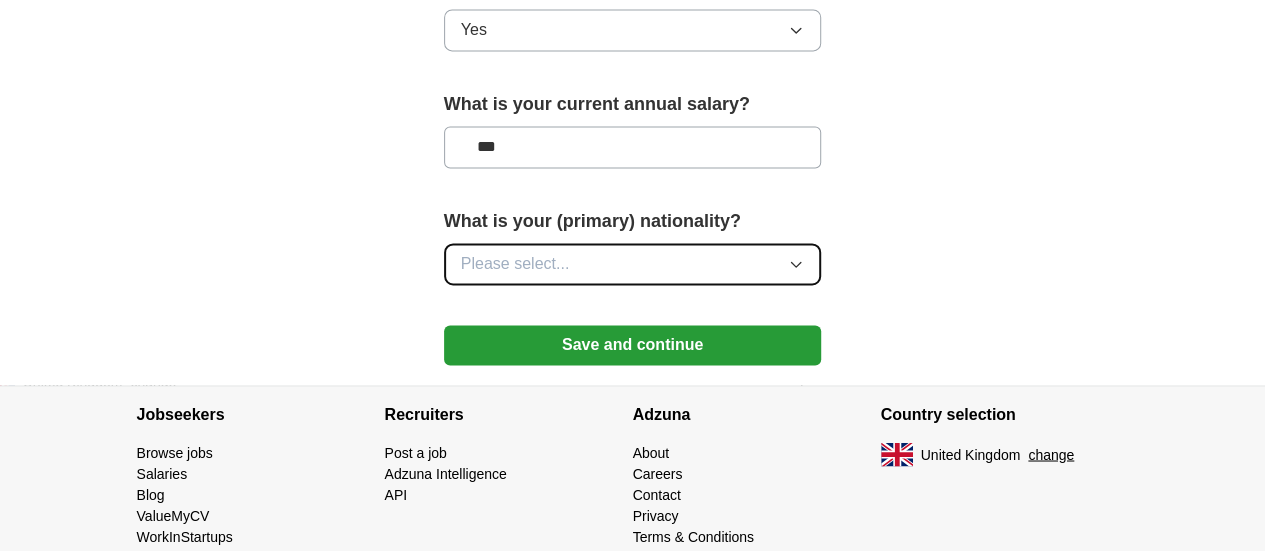 click on "Please select..." at bounding box center (633, 264) 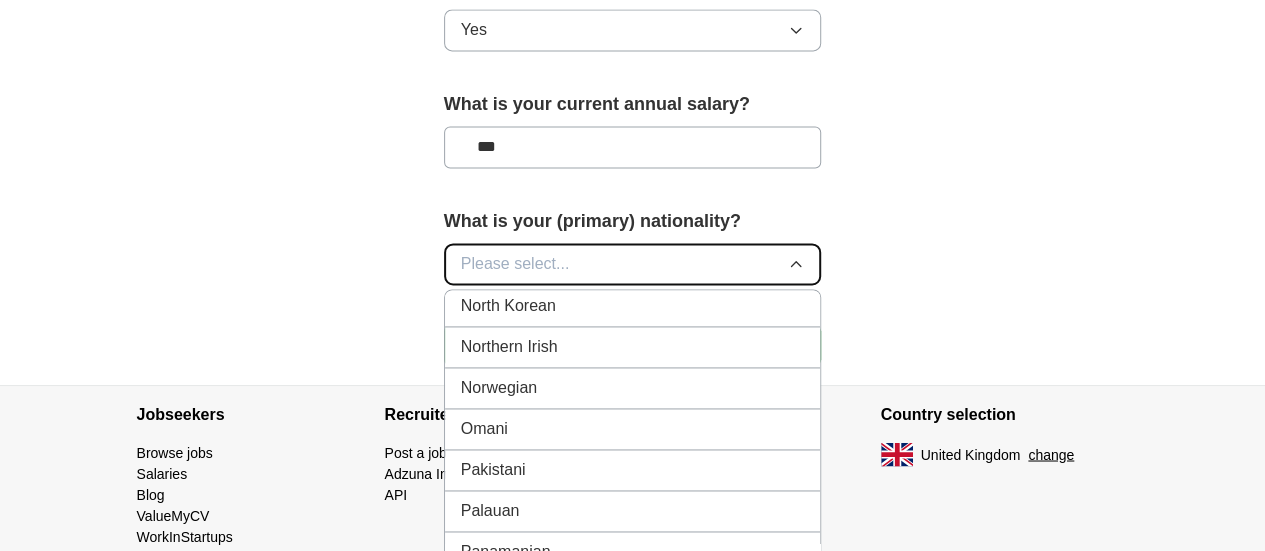 scroll, scrollTop: 5348, scrollLeft: 0, axis: vertical 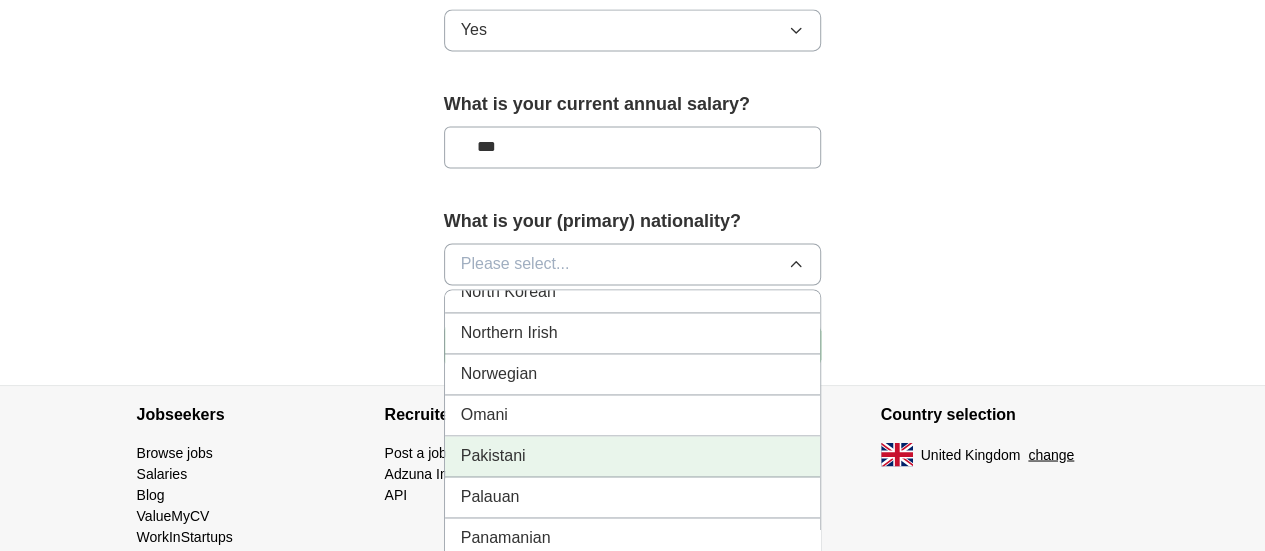 click on "Pakistani" at bounding box center (633, 456) 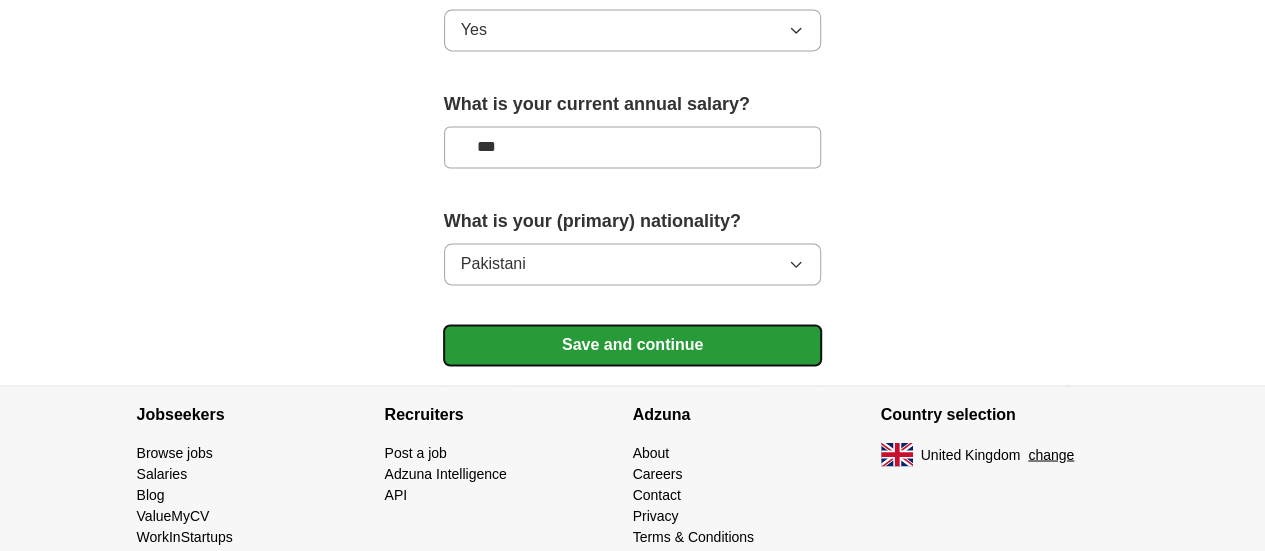 click on "Save and continue" at bounding box center [633, 345] 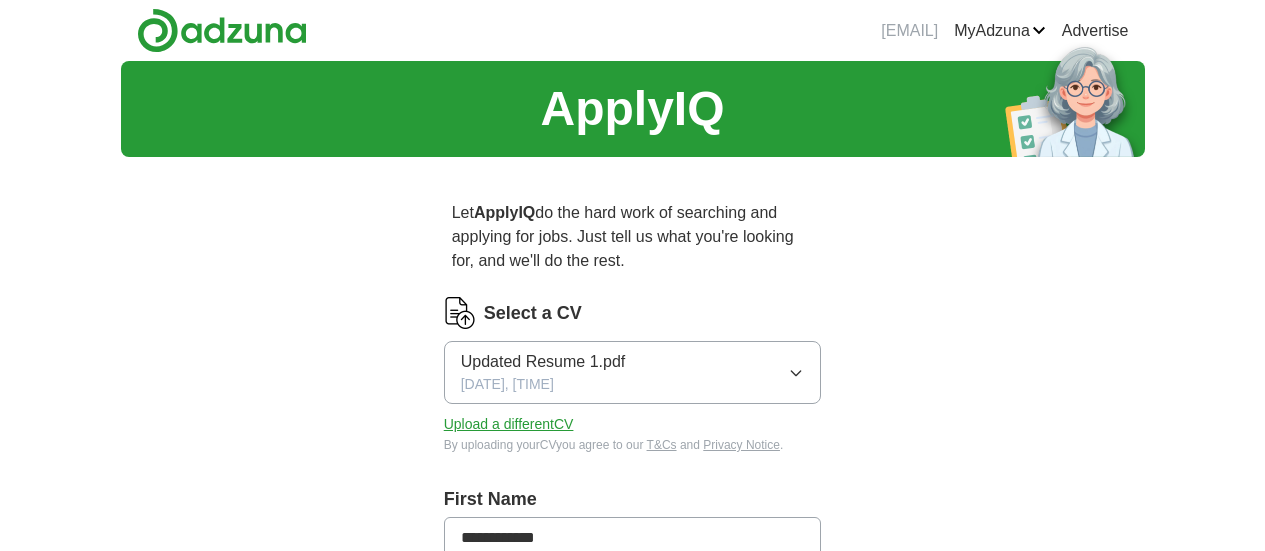 scroll, scrollTop: 0, scrollLeft: 0, axis: both 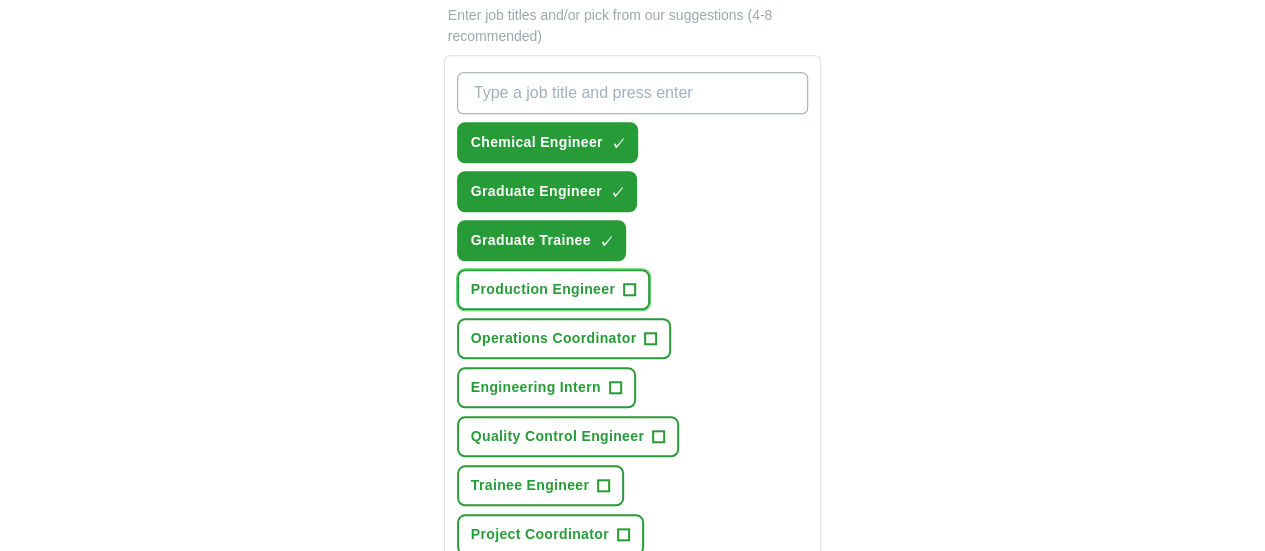 click on "Production Engineer" at bounding box center [543, 289] 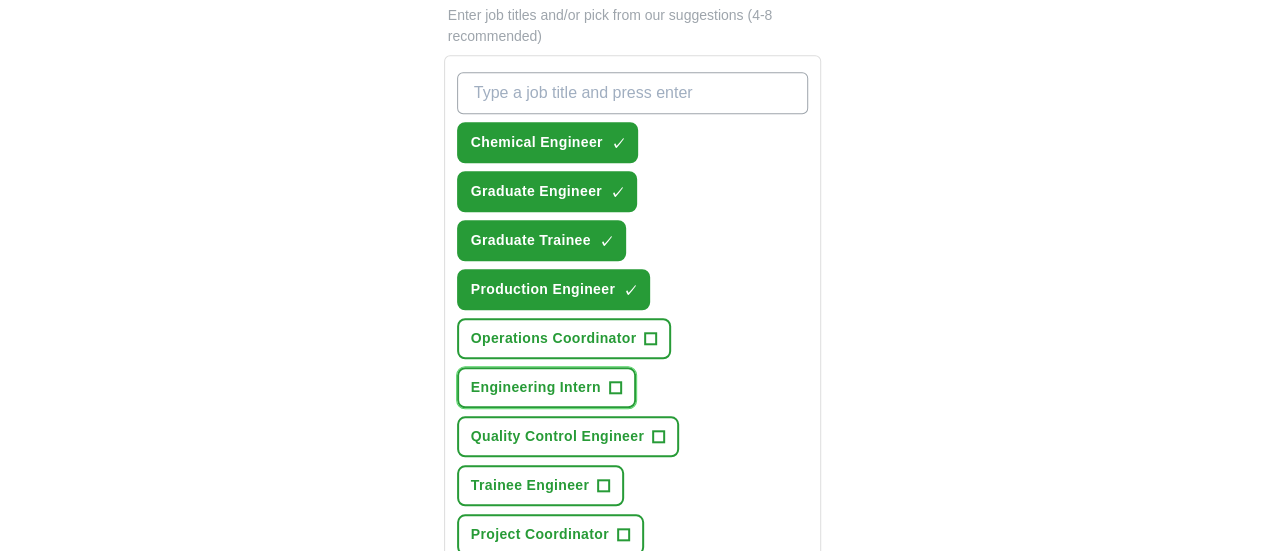 click on "Engineering Intern" at bounding box center [536, 387] 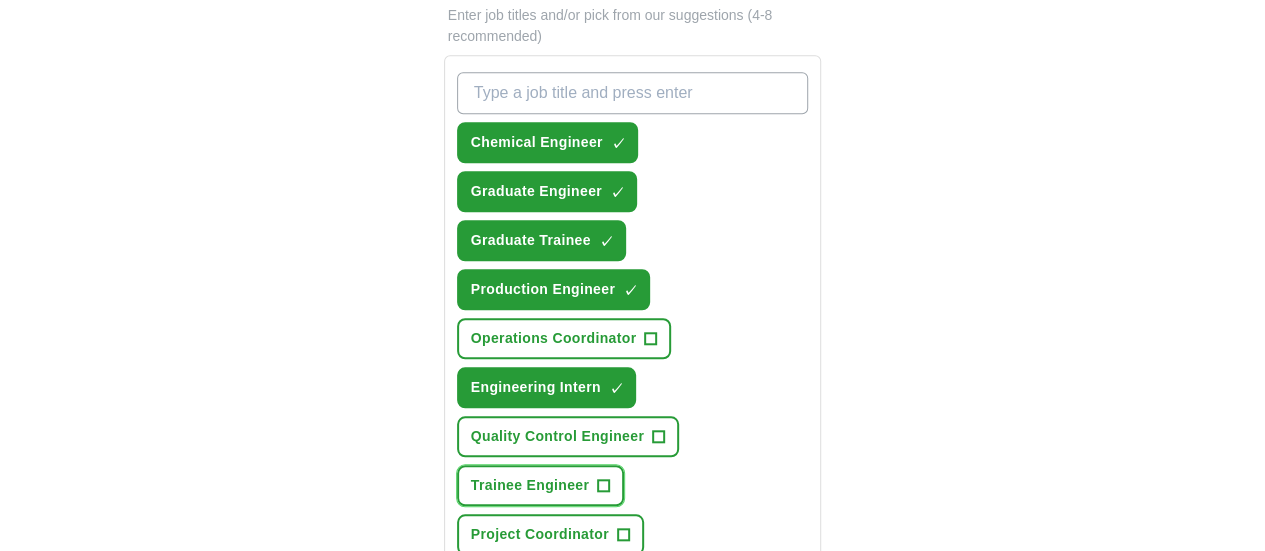 click on "Trainee Engineer" at bounding box center [530, 485] 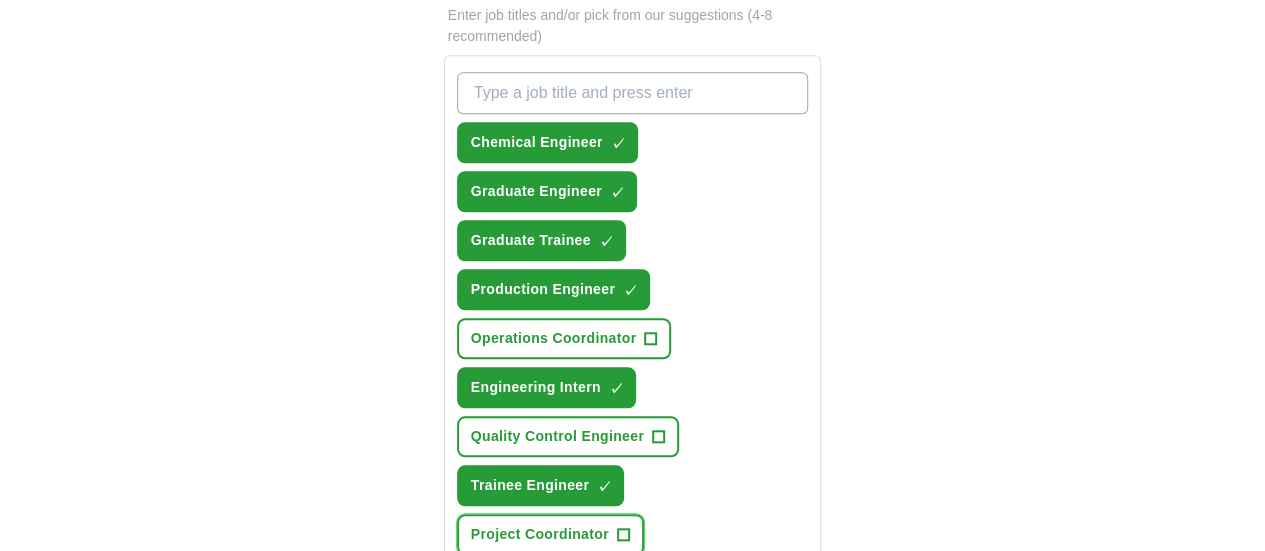 click on "Project Coordinator" at bounding box center [540, 534] 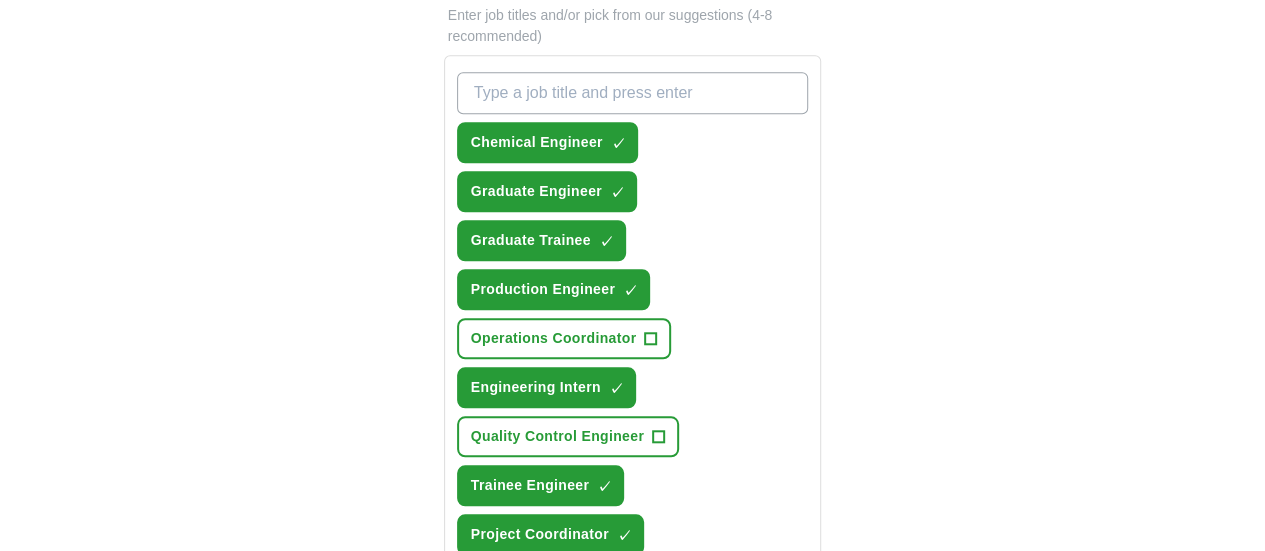 click on "Junior Project Manager" at bounding box center (552, 583) 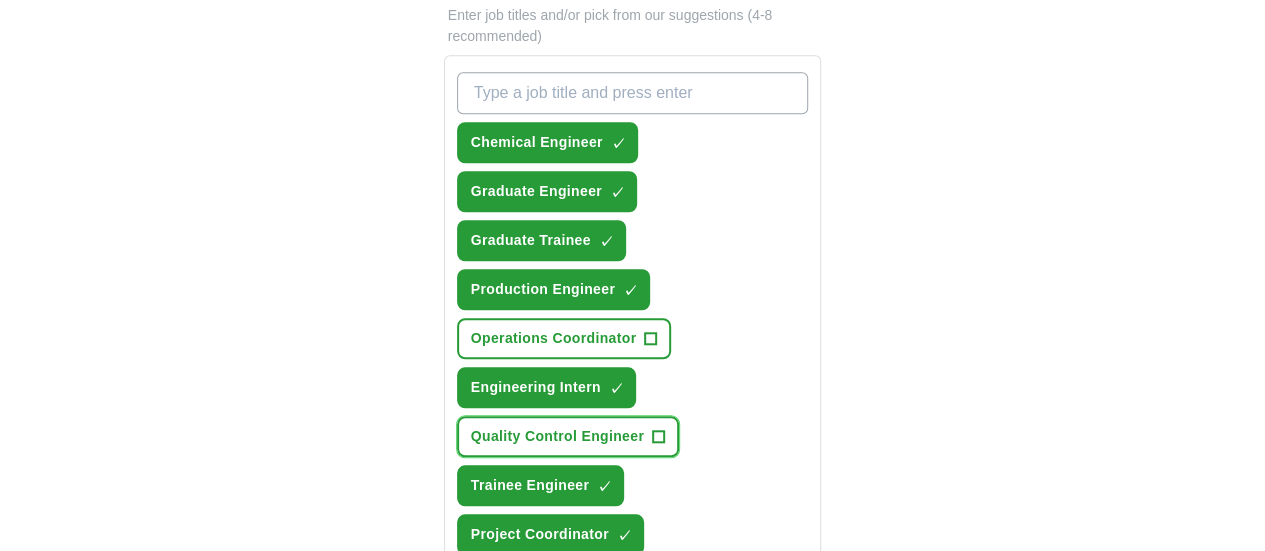 click on "Quality Control Engineer +" at bounding box center [568, 436] 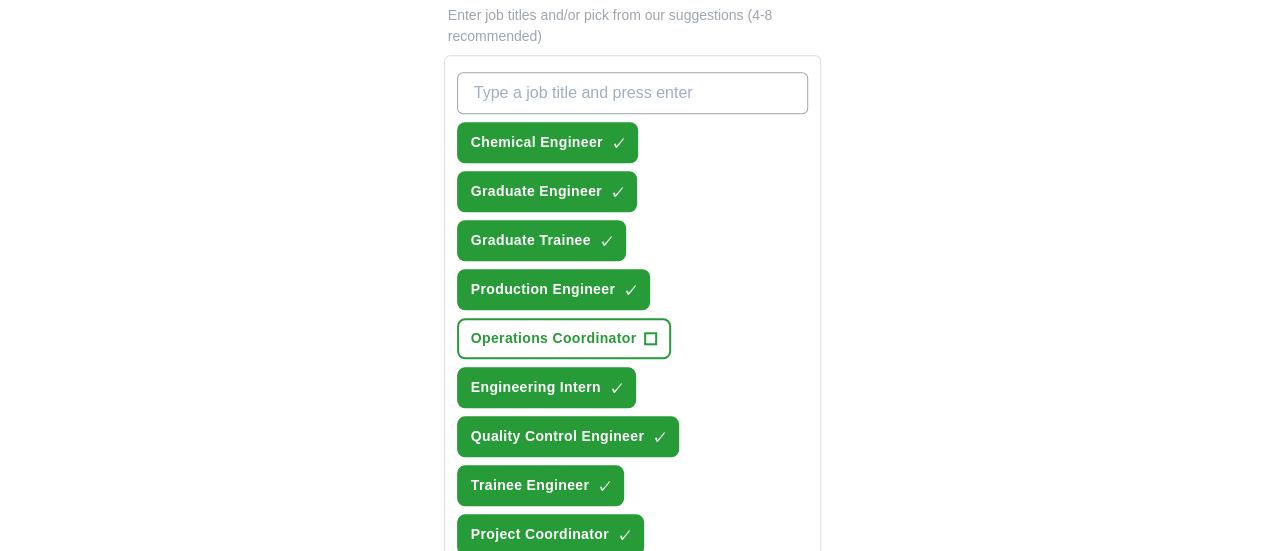 click on "Select all" at bounding box center (489, 628) 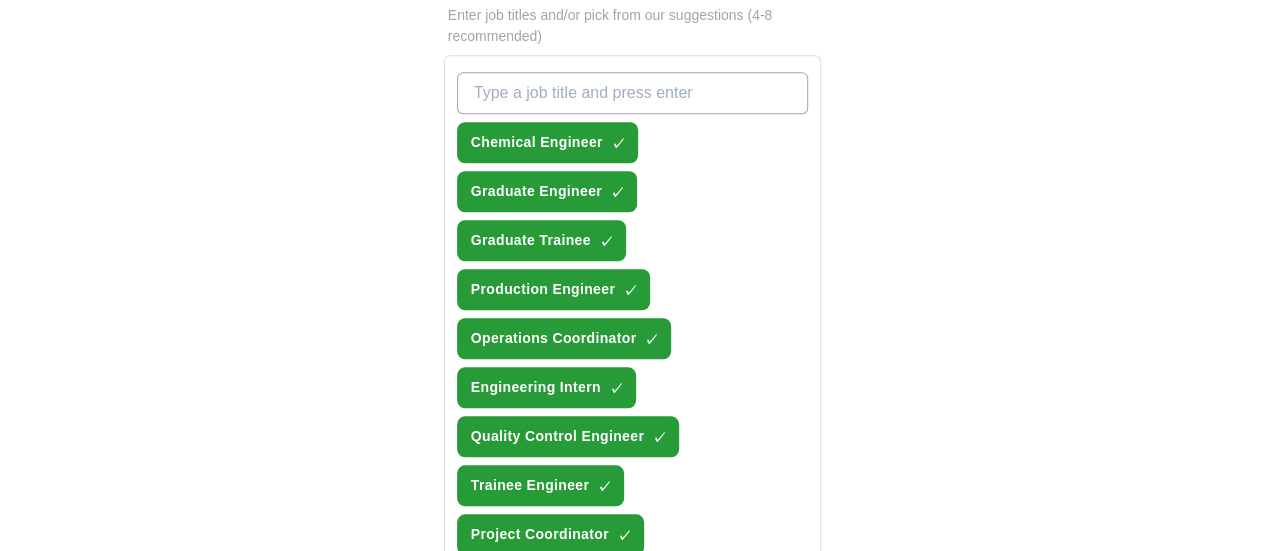 drag, startPoint x: 1279, startPoint y: 329, endPoint x: 922, endPoint y: 238, distance: 368.41553 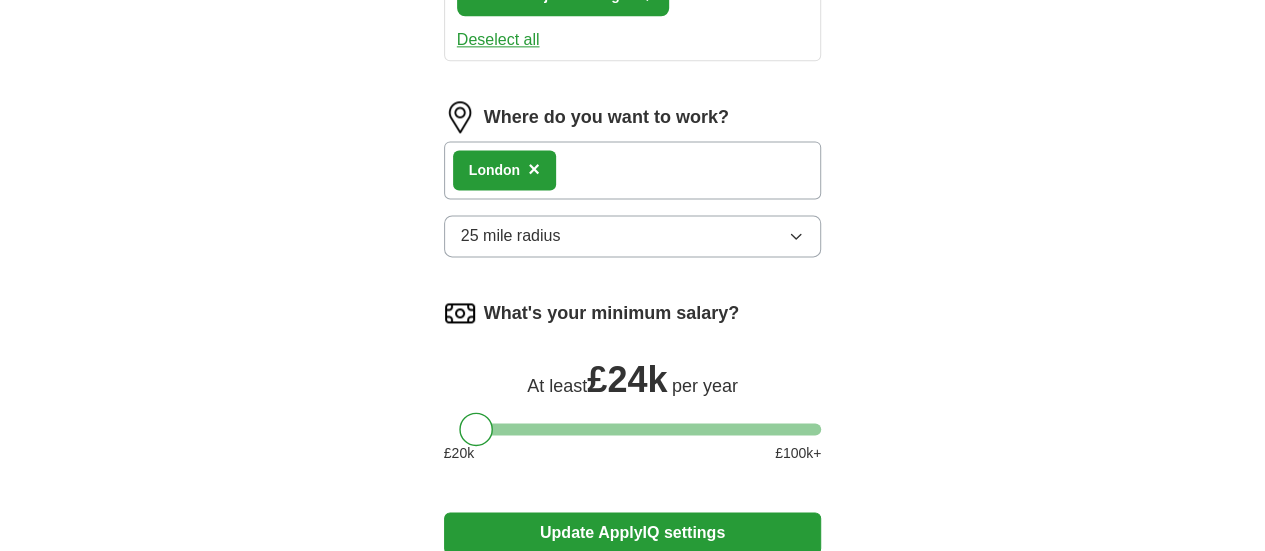 scroll, scrollTop: 1316, scrollLeft: 0, axis: vertical 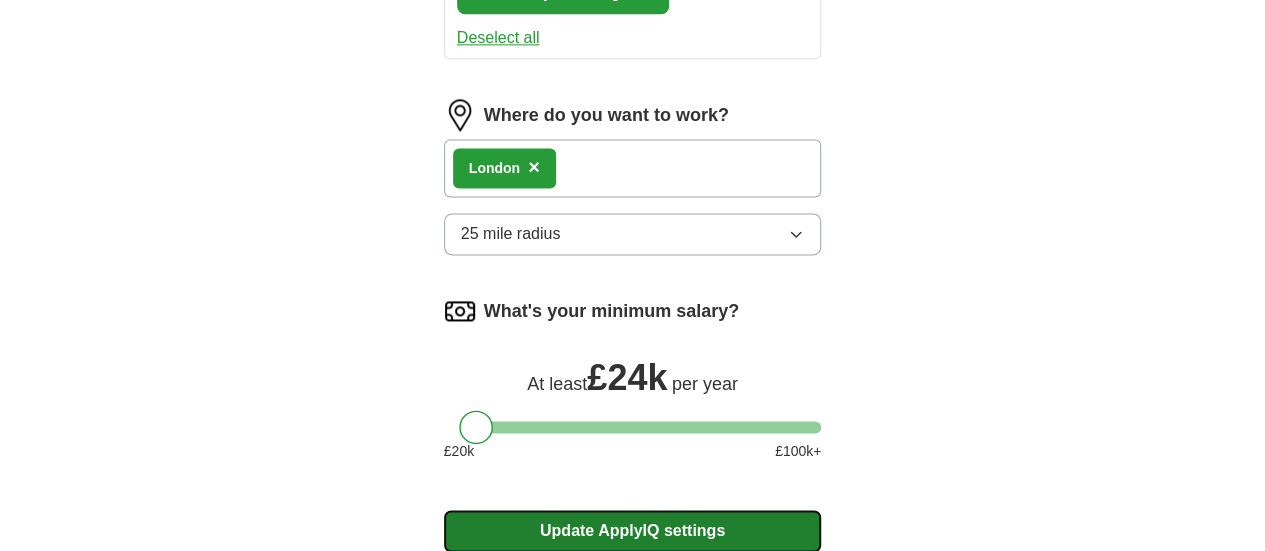 click on "Update ApplyIQ settings" at bounding box center (633, 531) 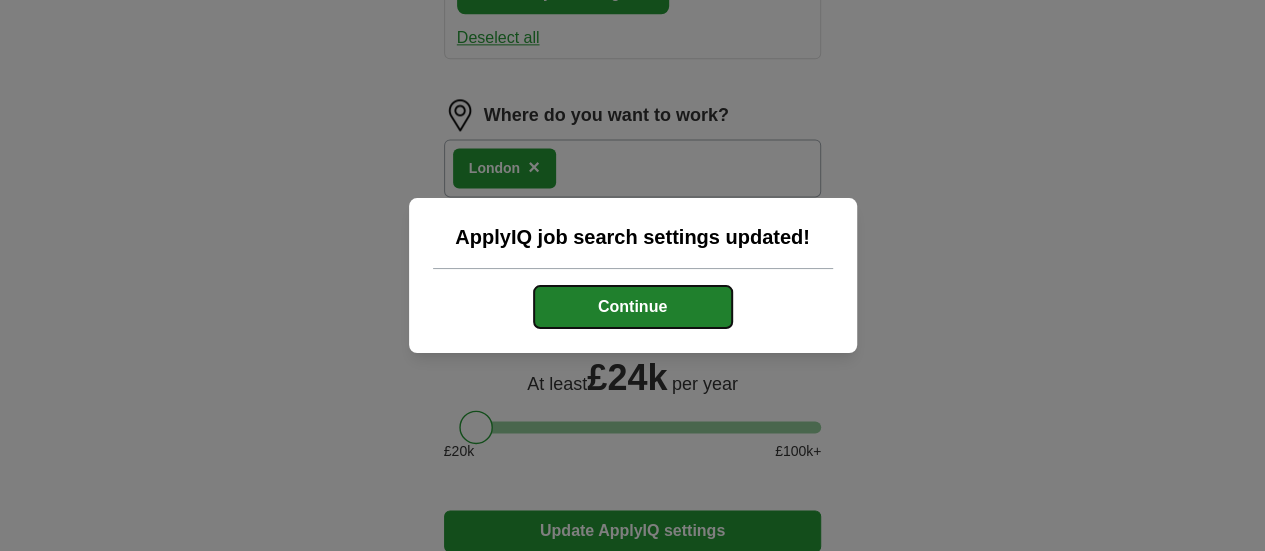click on "Continue" at bounding box center [633, 307] 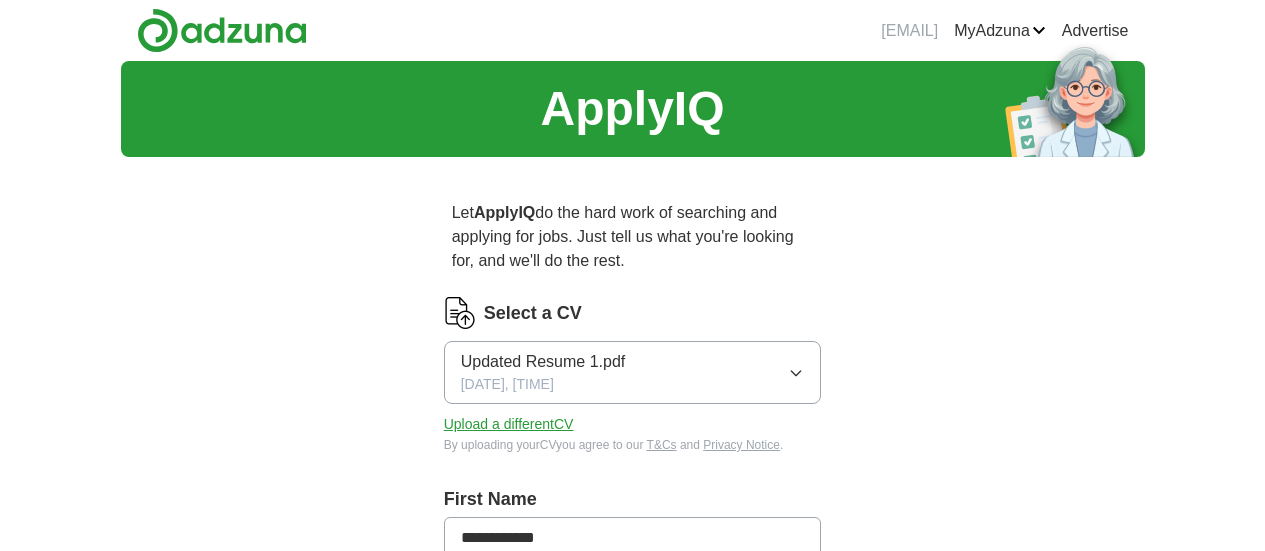 scroll, scrollTop: 0, scrollLeft: 0, axis: both 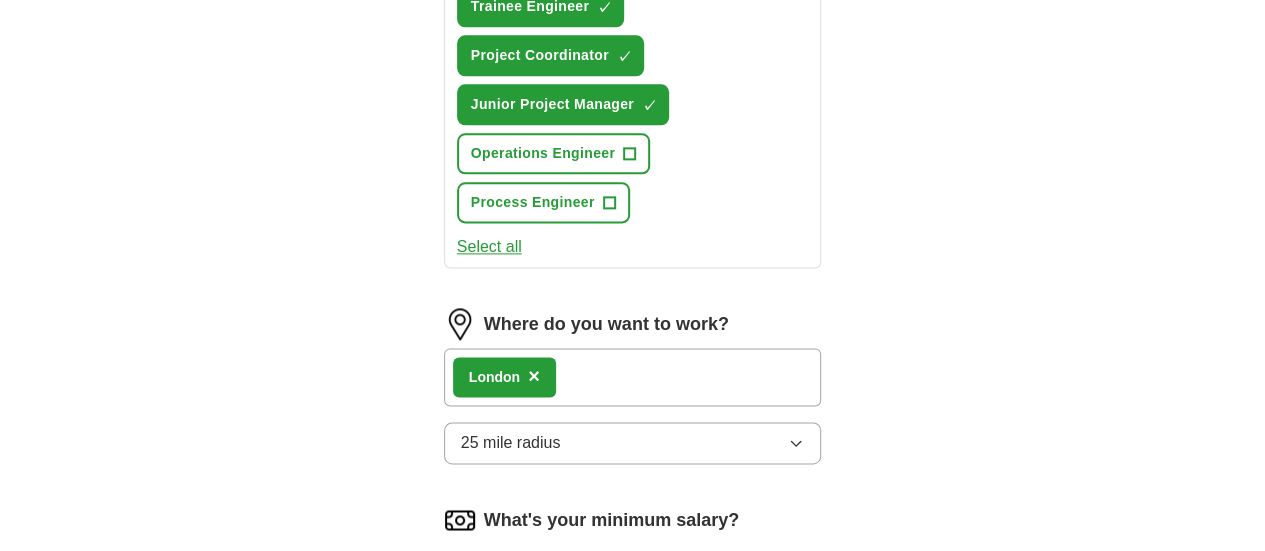 drag, startPoint x: 434, startPoint y: 291, endPoint x: 373, endPoint y: 309, distance: 63.600315 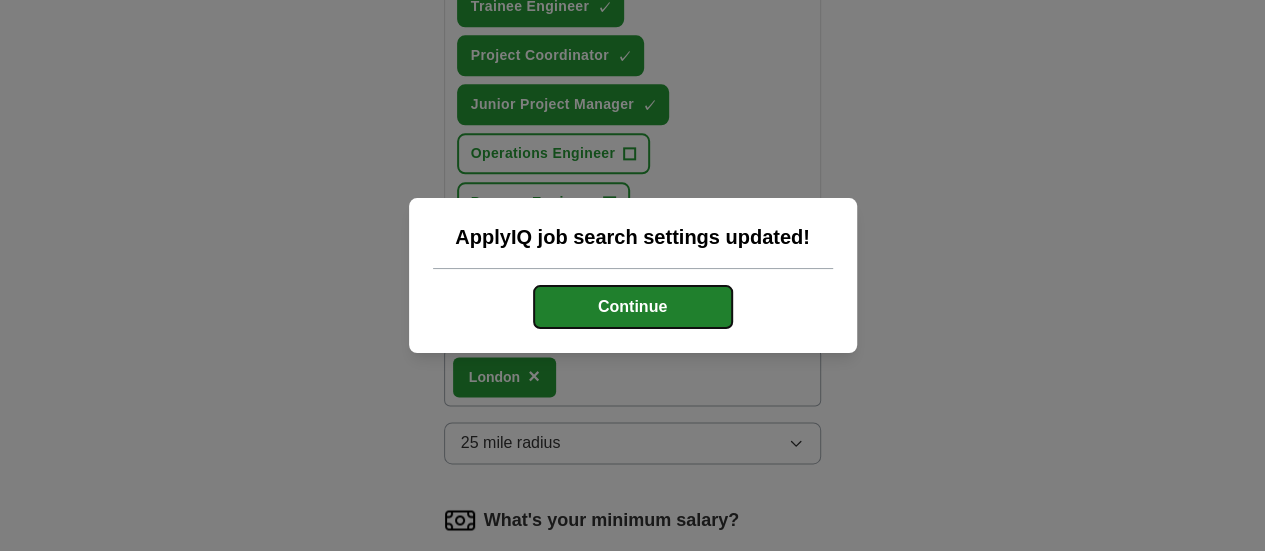 click on "Continue" at bounding box center (633, 307) 